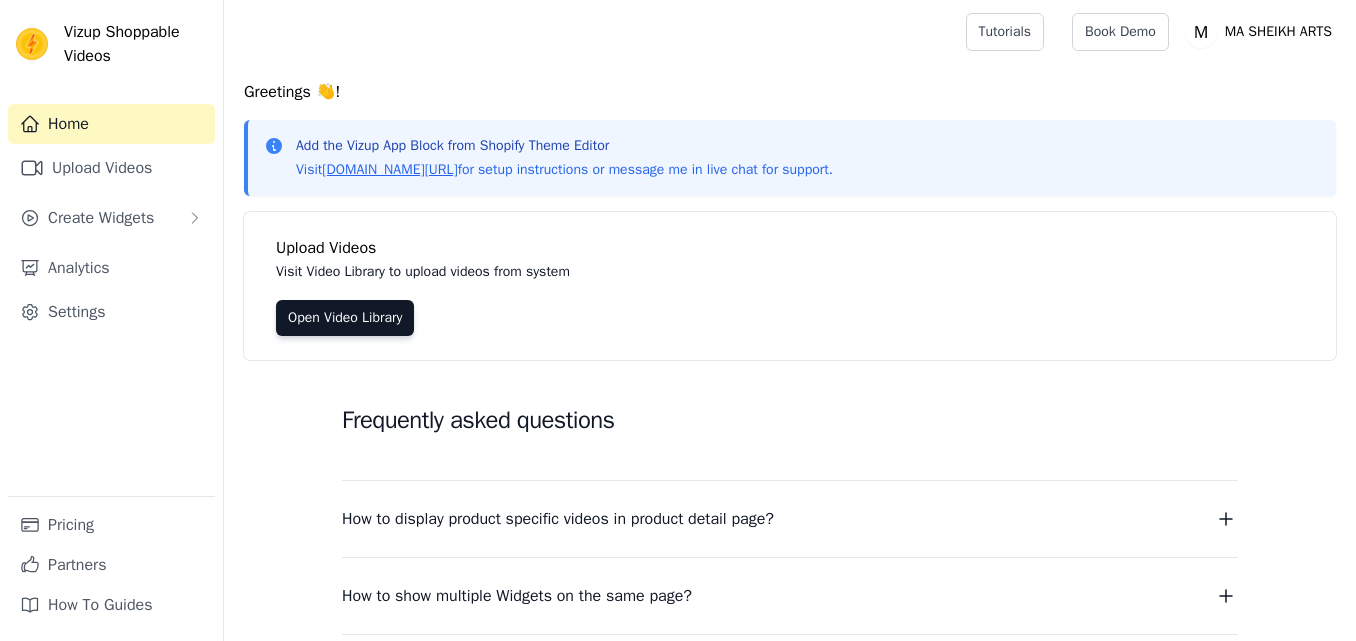 scroll, scrollTop: 0, scrollLeft: 0, axis: both 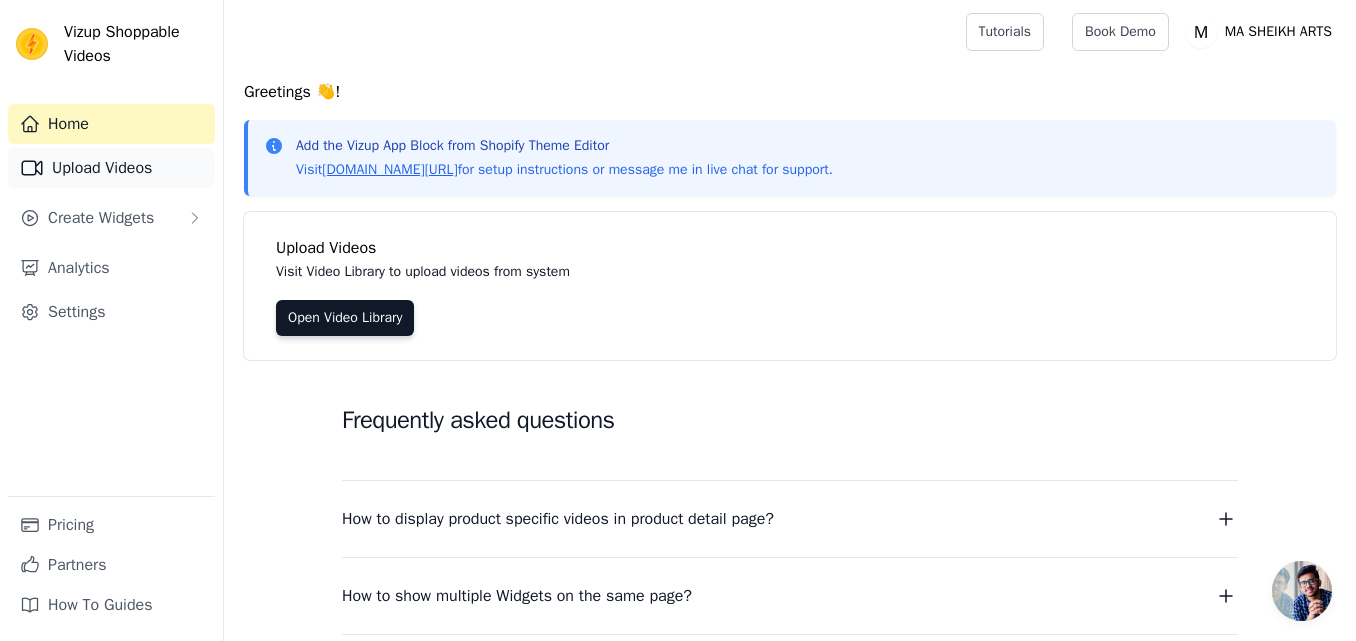 click on "Upload Videos" at bounding box center (111, 168) 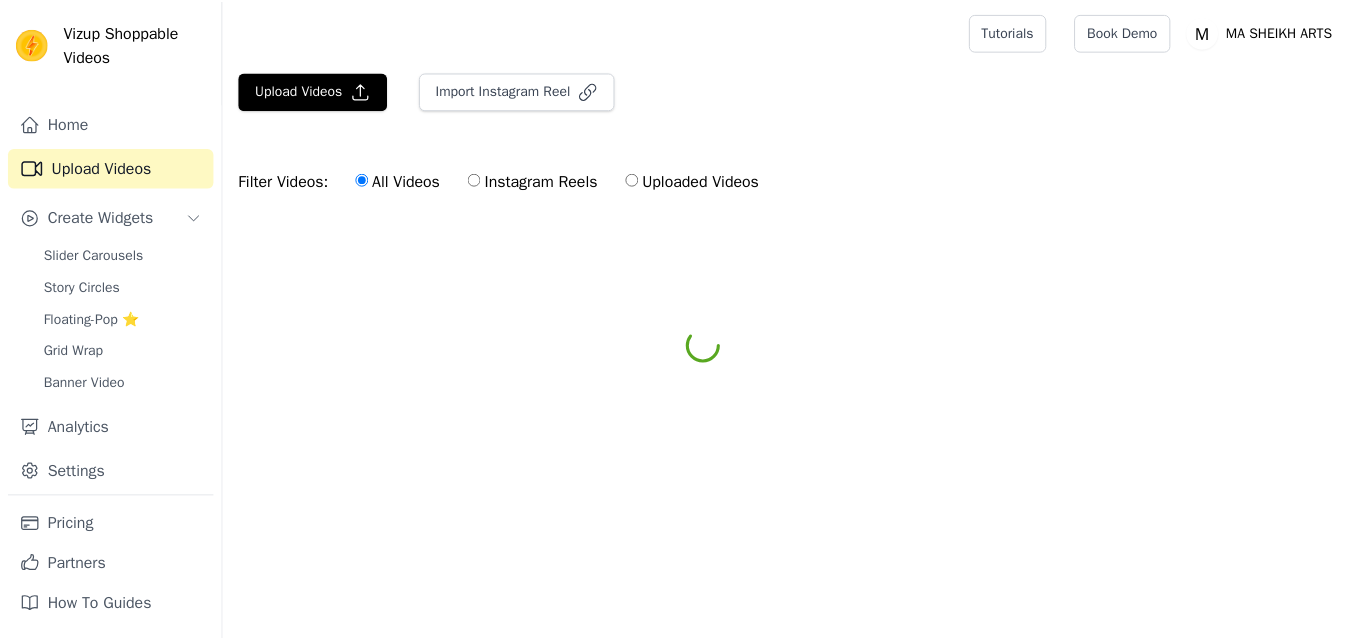 scroll, scrollTop: 0, scrollLeft: 0, axis: both 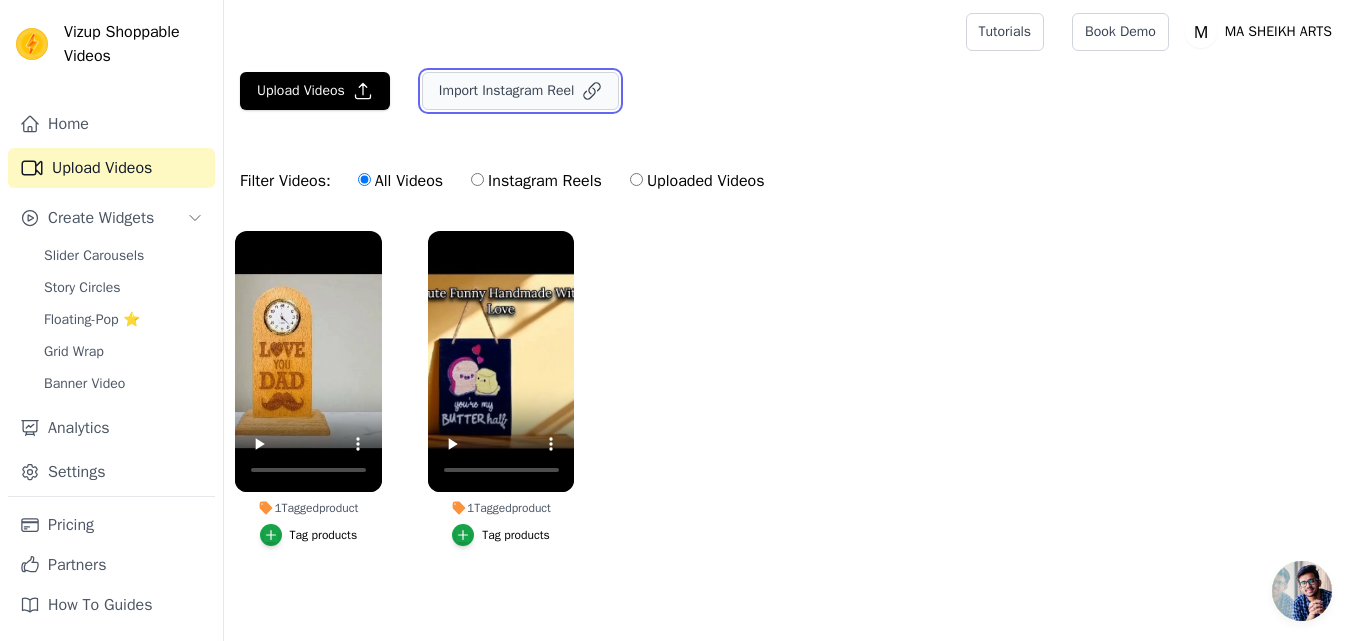 click on "Import Instagram Reel" at bounding box center [521, 91] 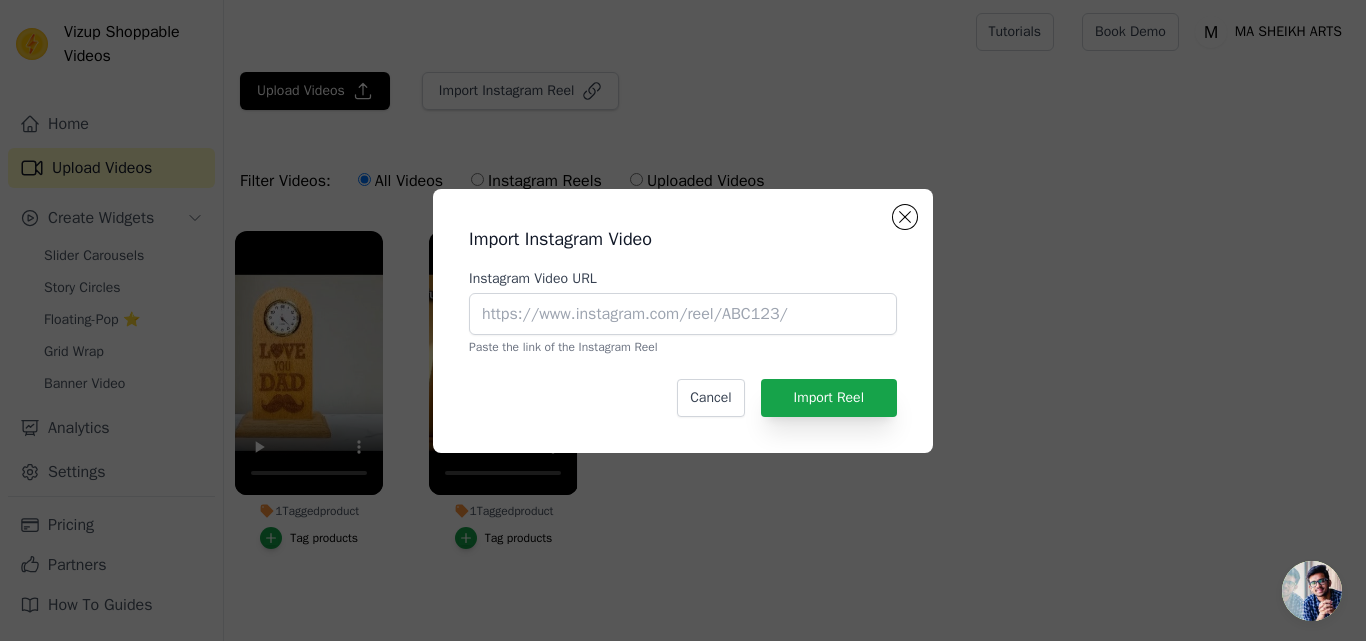 click on "Import Instagram Video   Instagram Video URL       Paste the link of the Instagram Reel   Cancel   Import Reel" at bounding box center (683, 321) 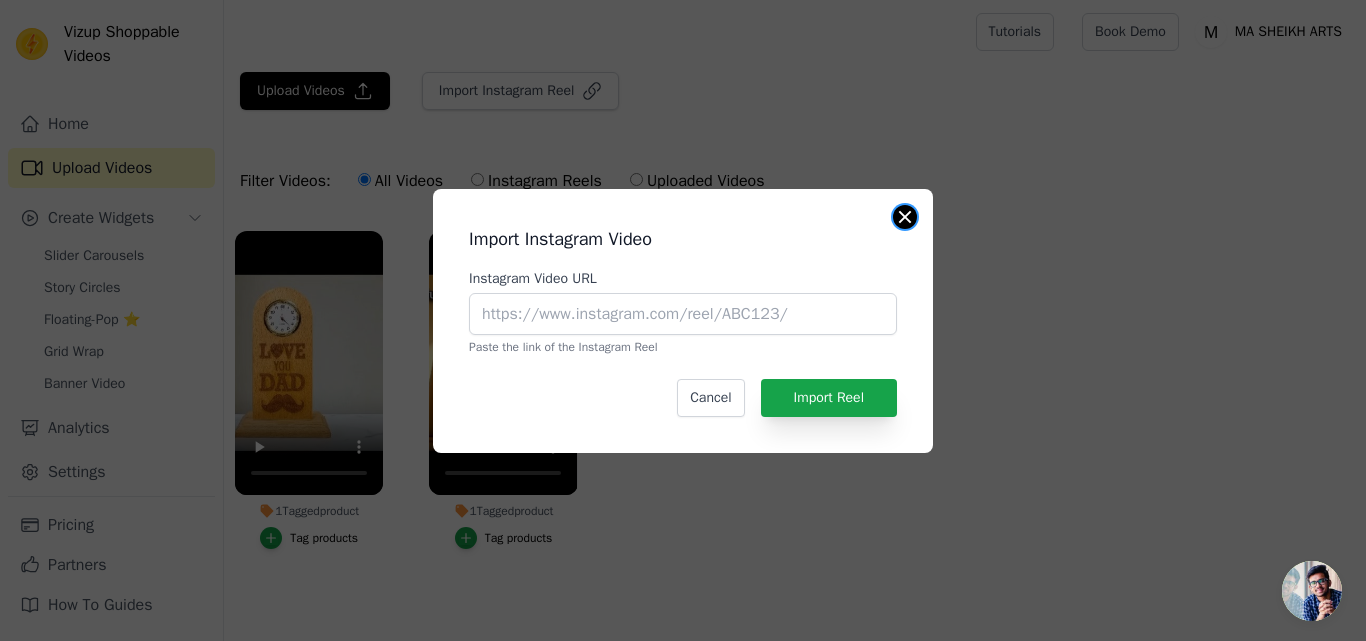 click at bounding box center [905, 217] 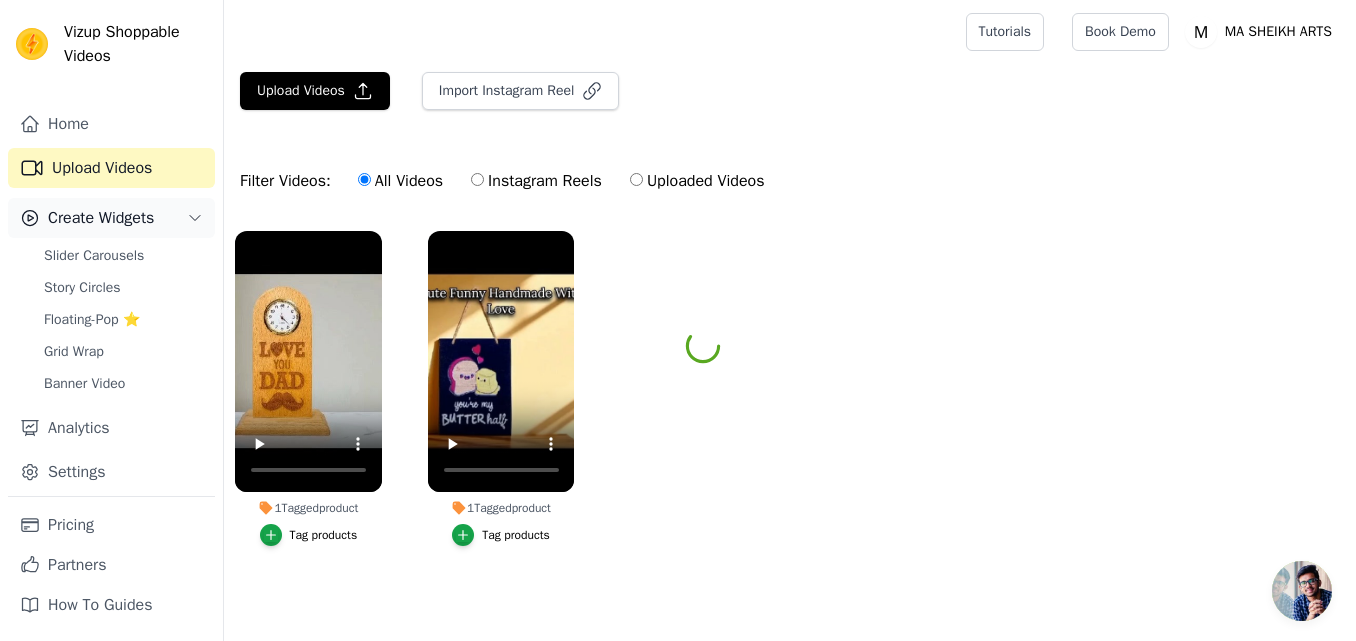 click on "Create Widgets" at bounding box center [101, 218] 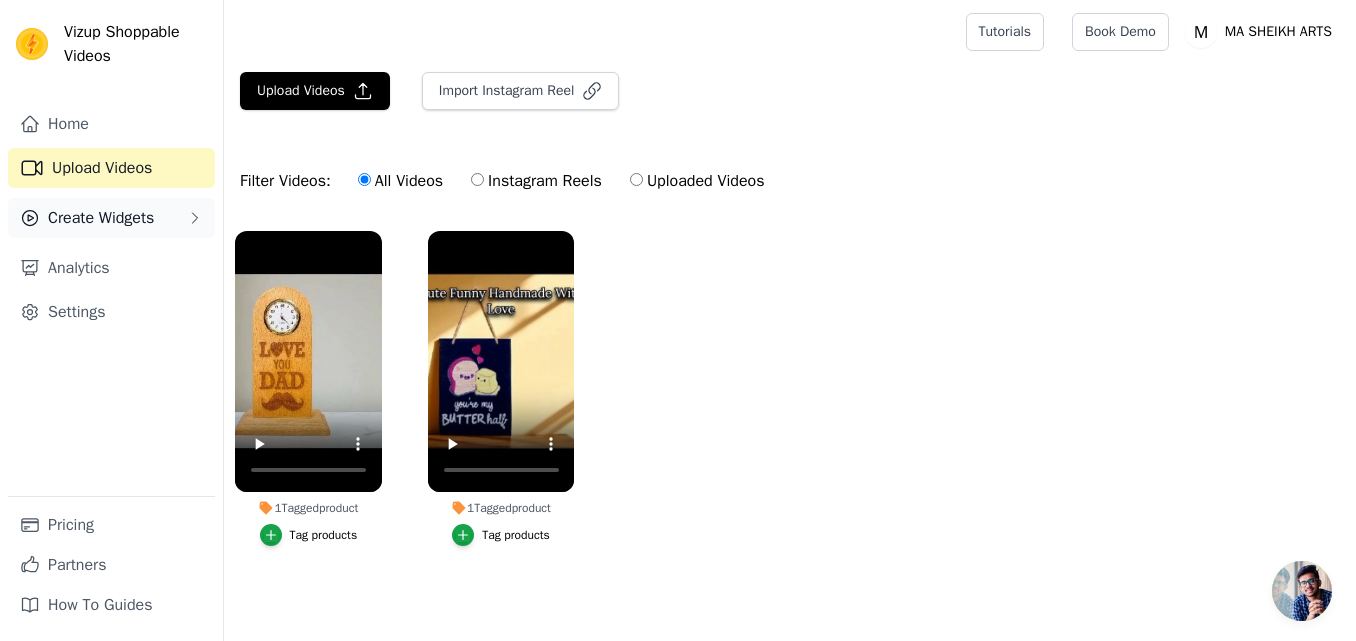 click on "Create Widgets" at bounding box center (101, 218) 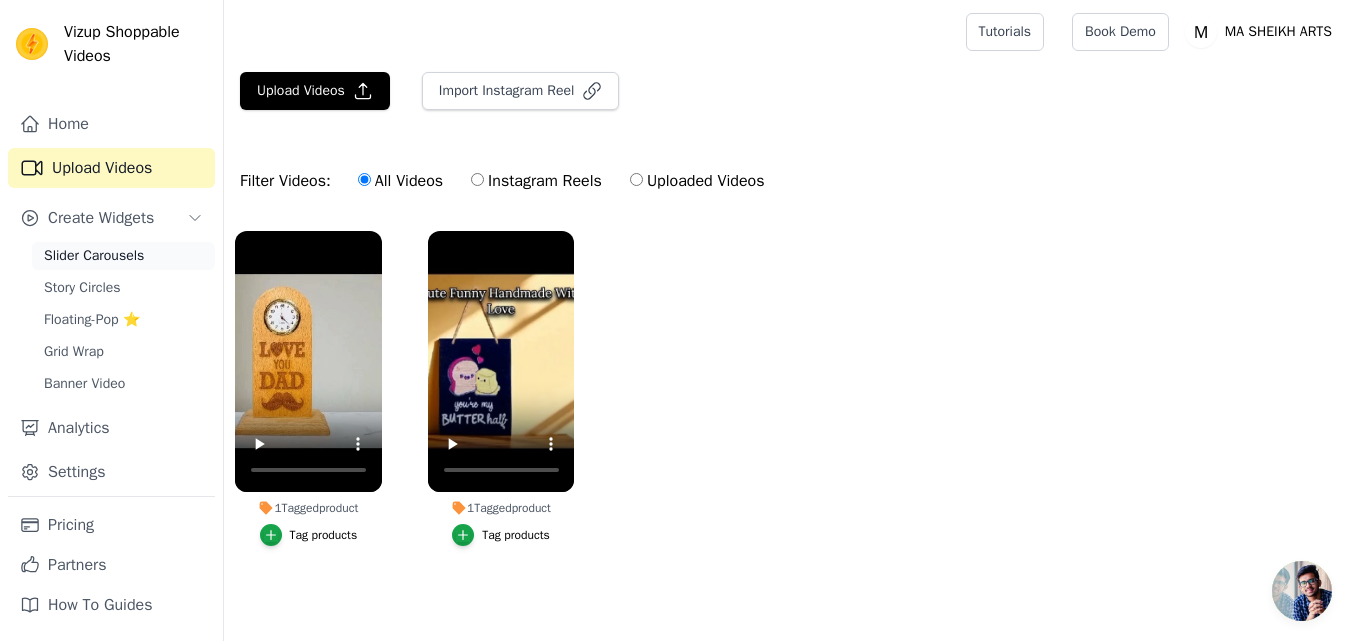 click on "Slider Carousels" at bounding box center (94, 256) 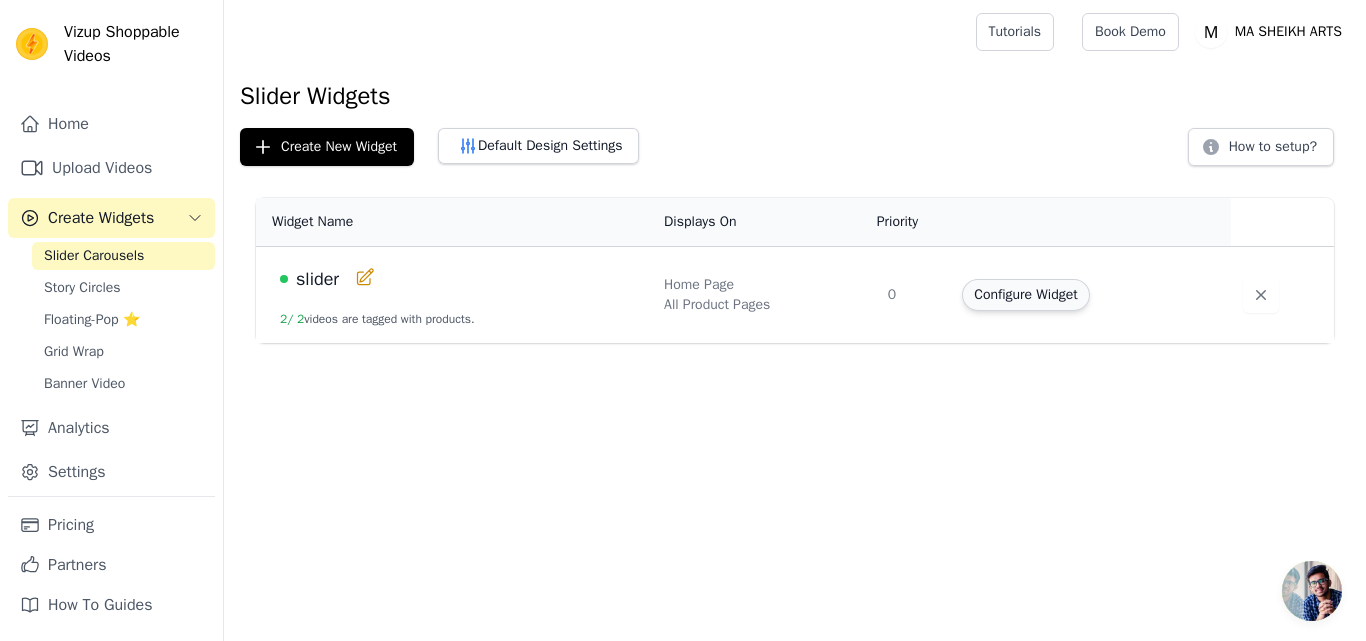 click on "Configure Widget" at bounding box center (1025, 295) 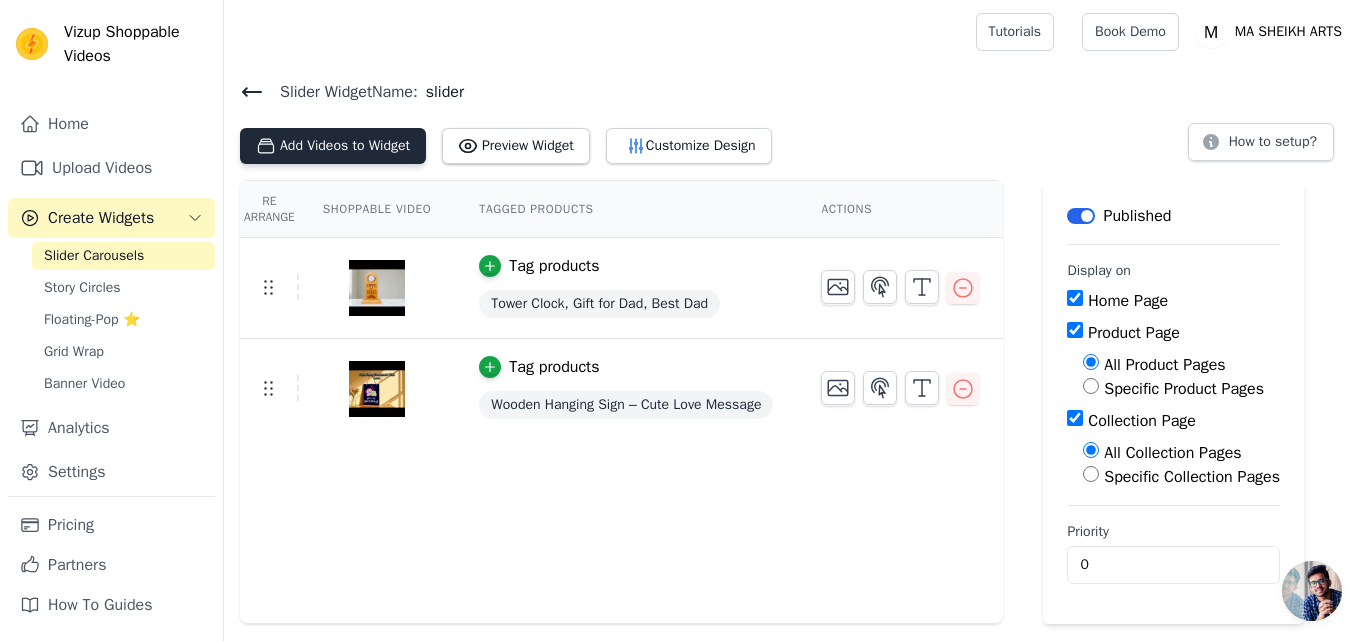 click on "Add Videos to Widget" at bounding box center (333, 146) 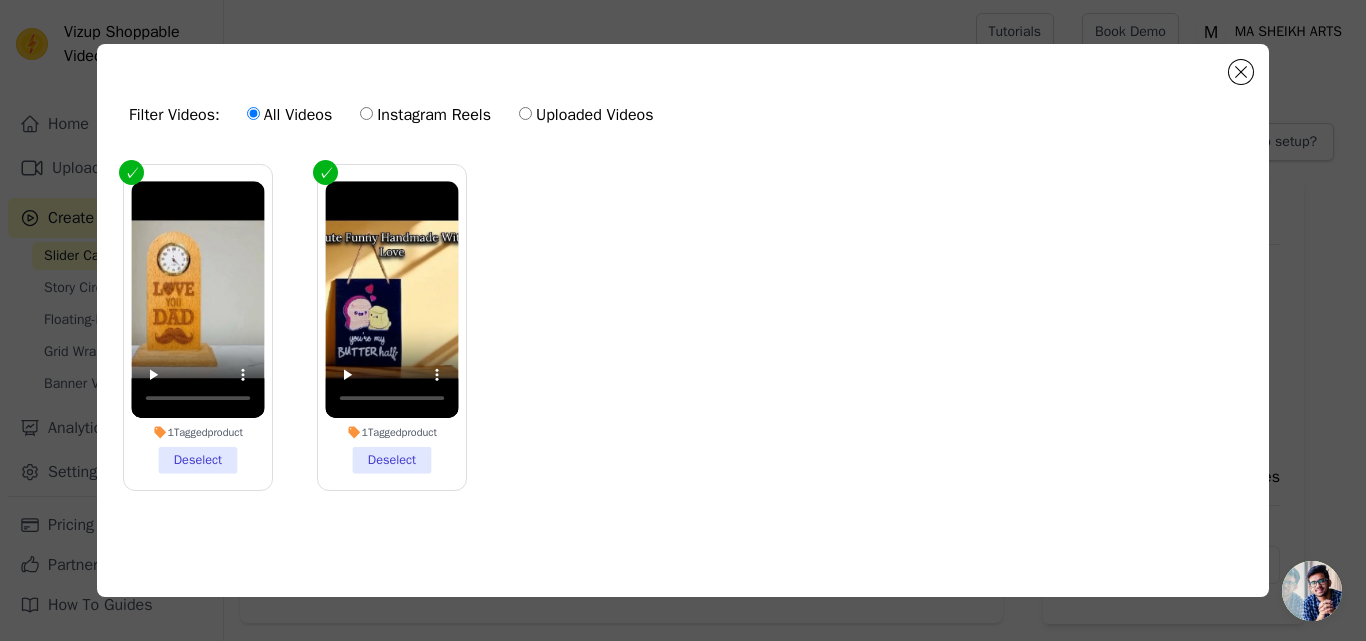 click on "Instagram Reels" at bounding box center [425, 115] 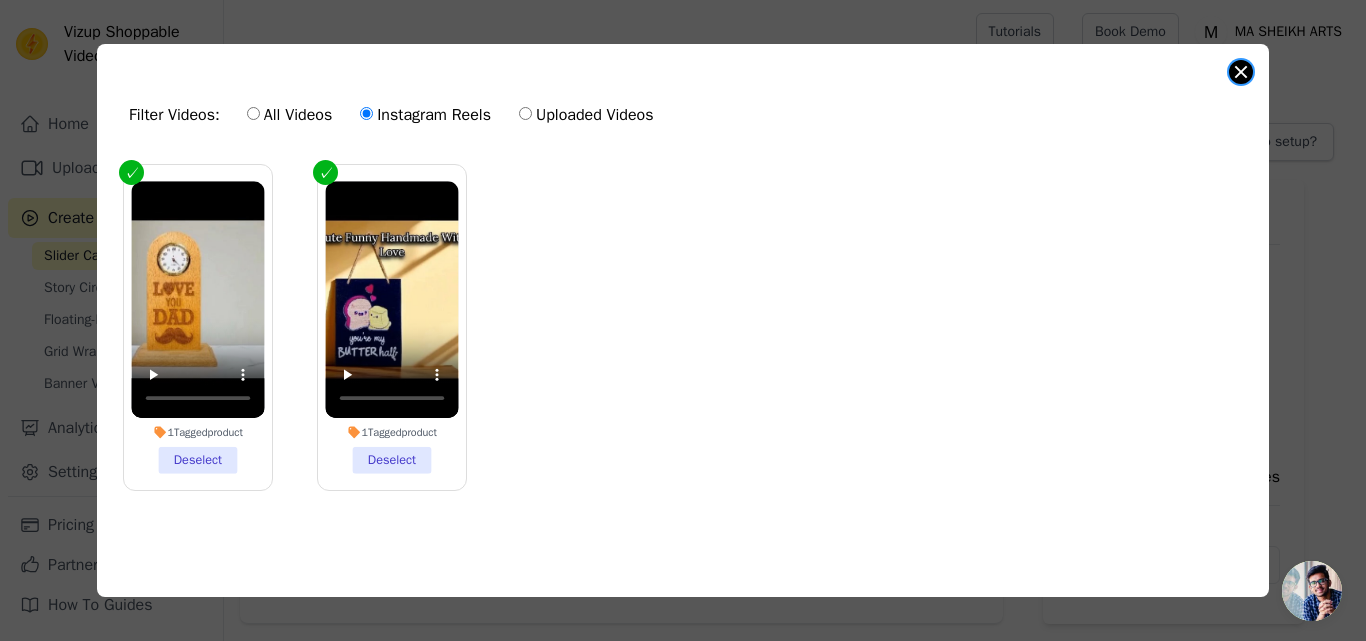 click at bounding box center [1241, 72] 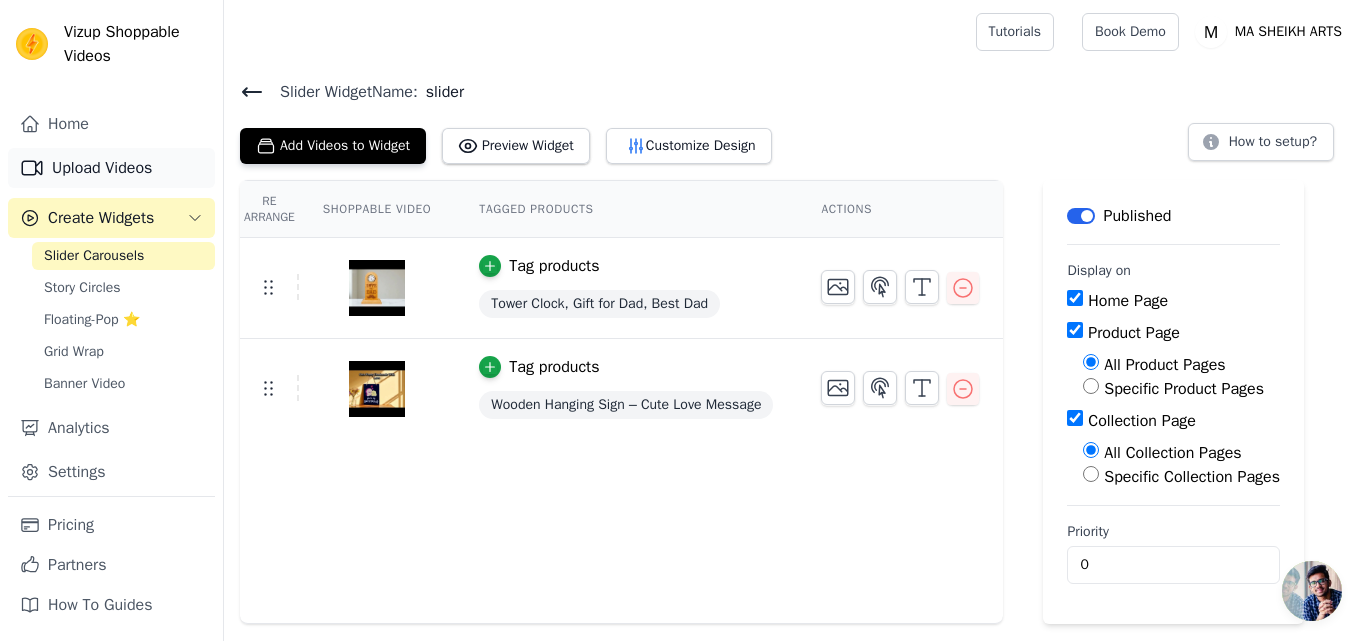 click on "Upload Videos" at bounding box center (111, 168) 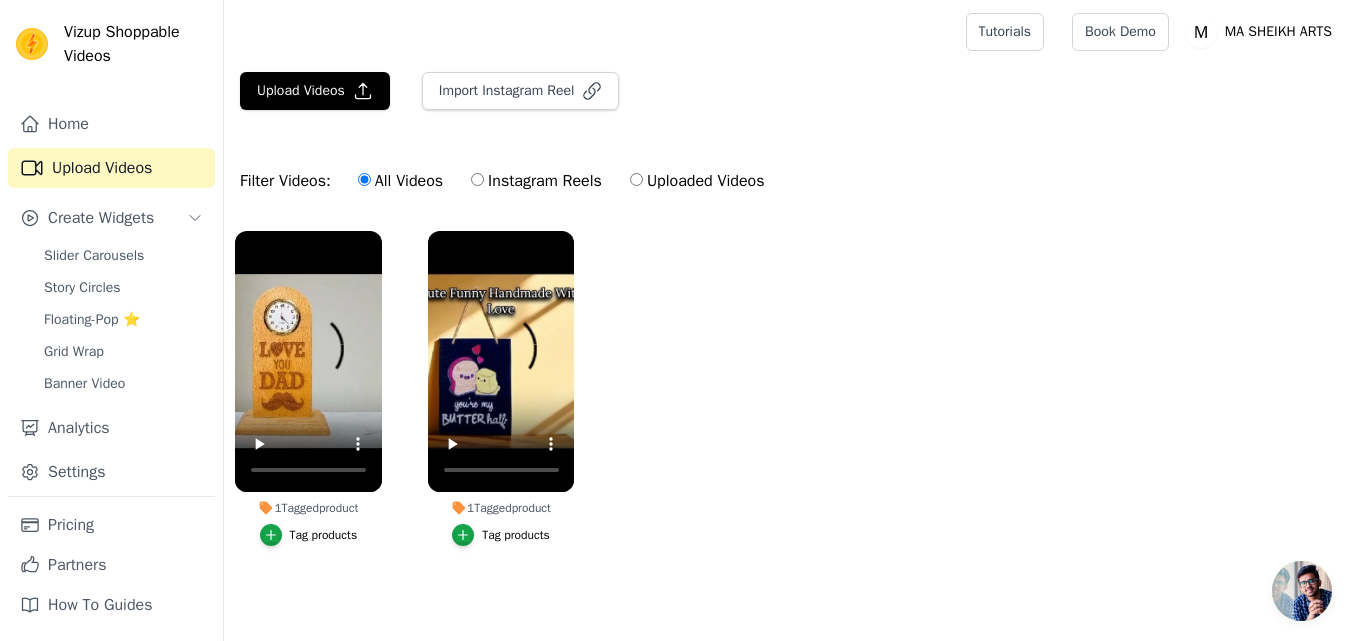 click on "Instagram Reels" at bounding box center [536, 181] 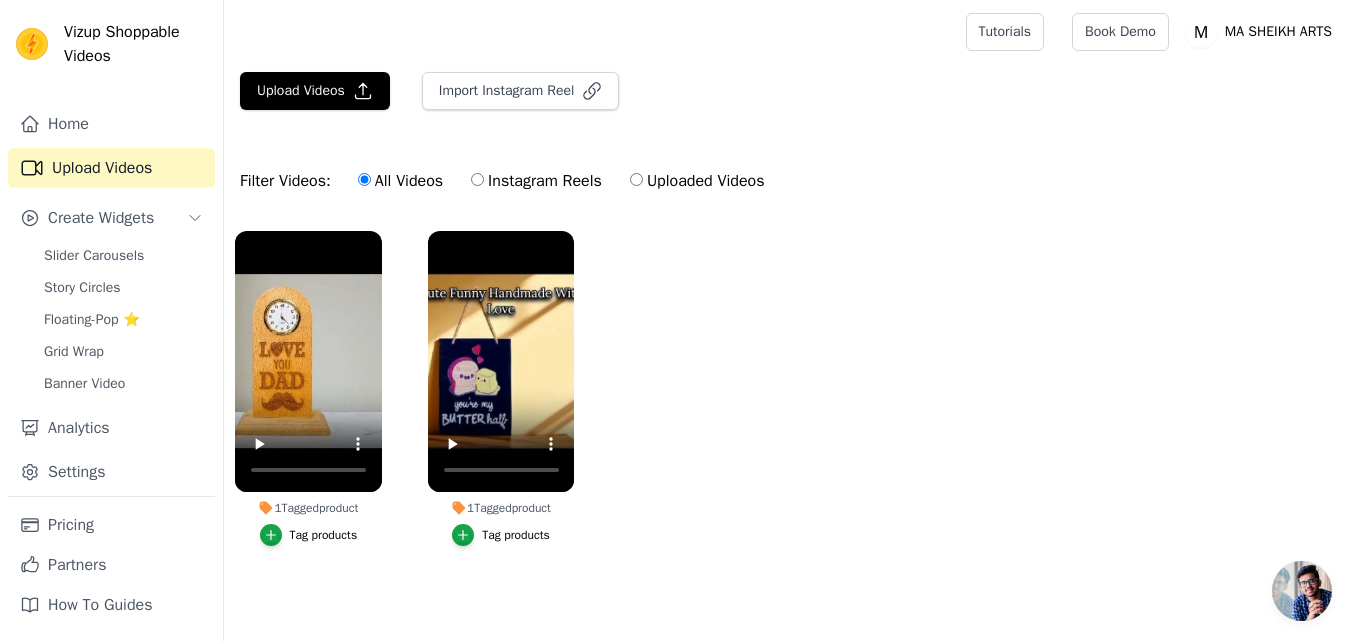 click on "Instagram Reels" at bounding box center (477, 179) 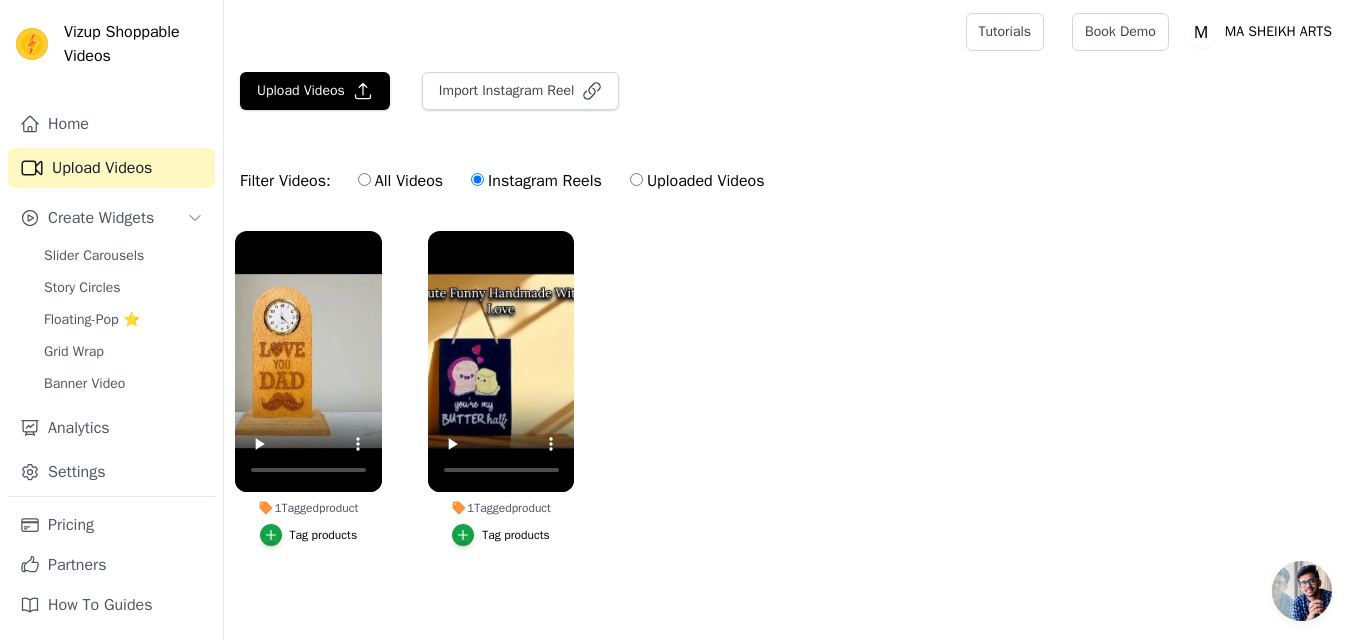click on "All Videos" at bounding box center (400, 181) 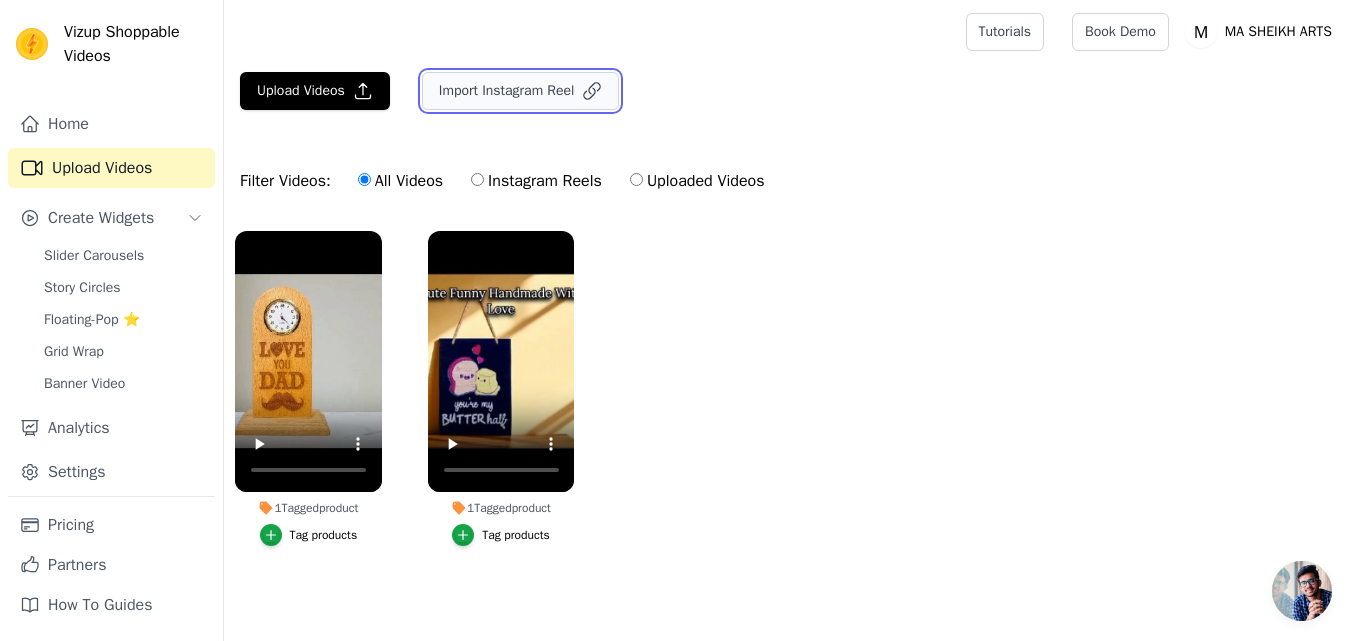click on "Import Instagram Reel" at bounding box center (521, 91) 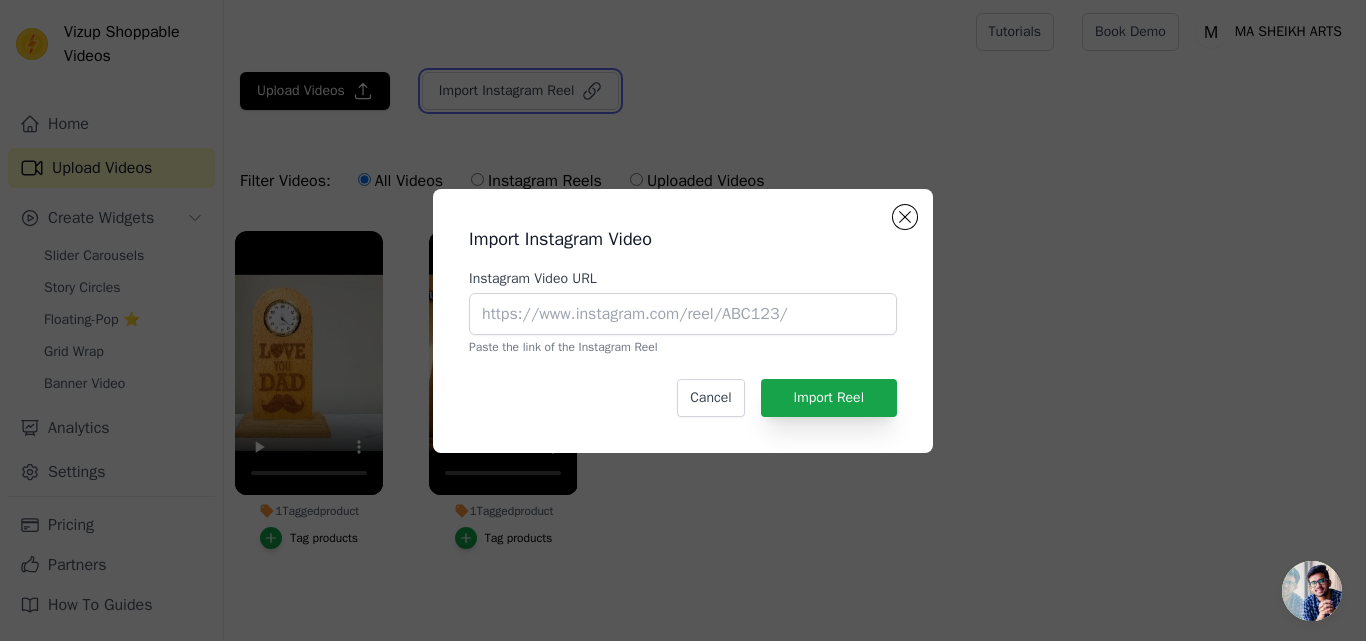 type 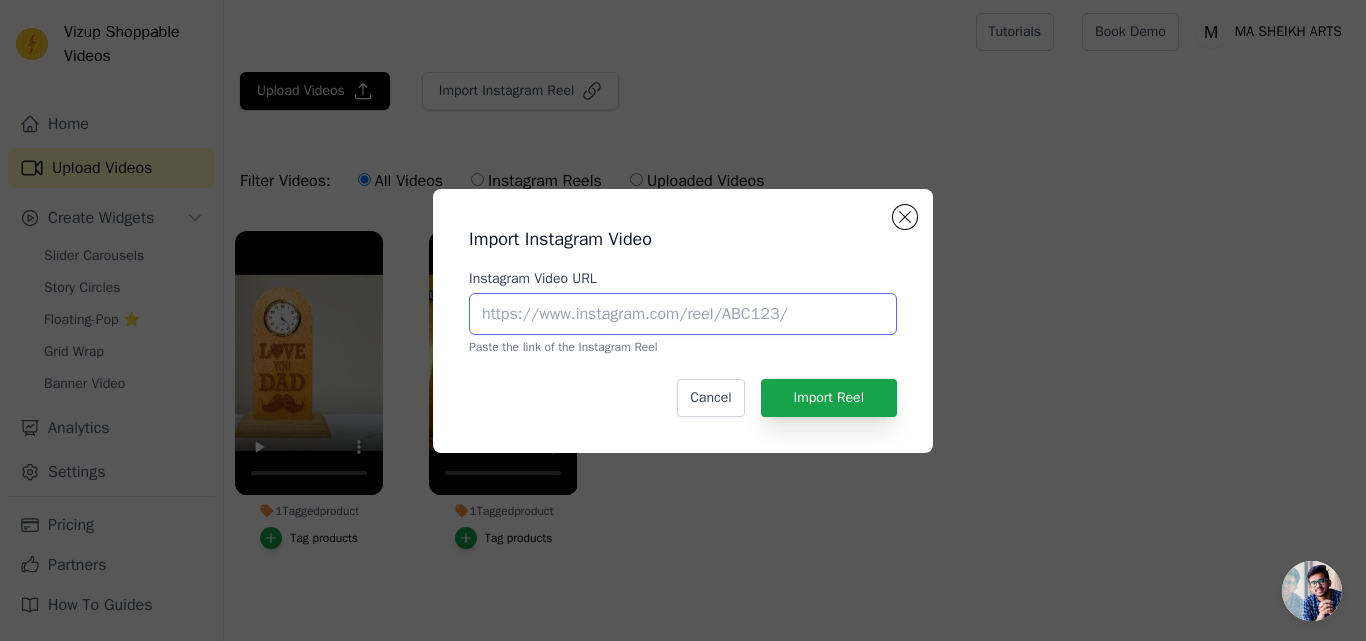 click on "Instagram Video URL" at bounding box center [683, 314] 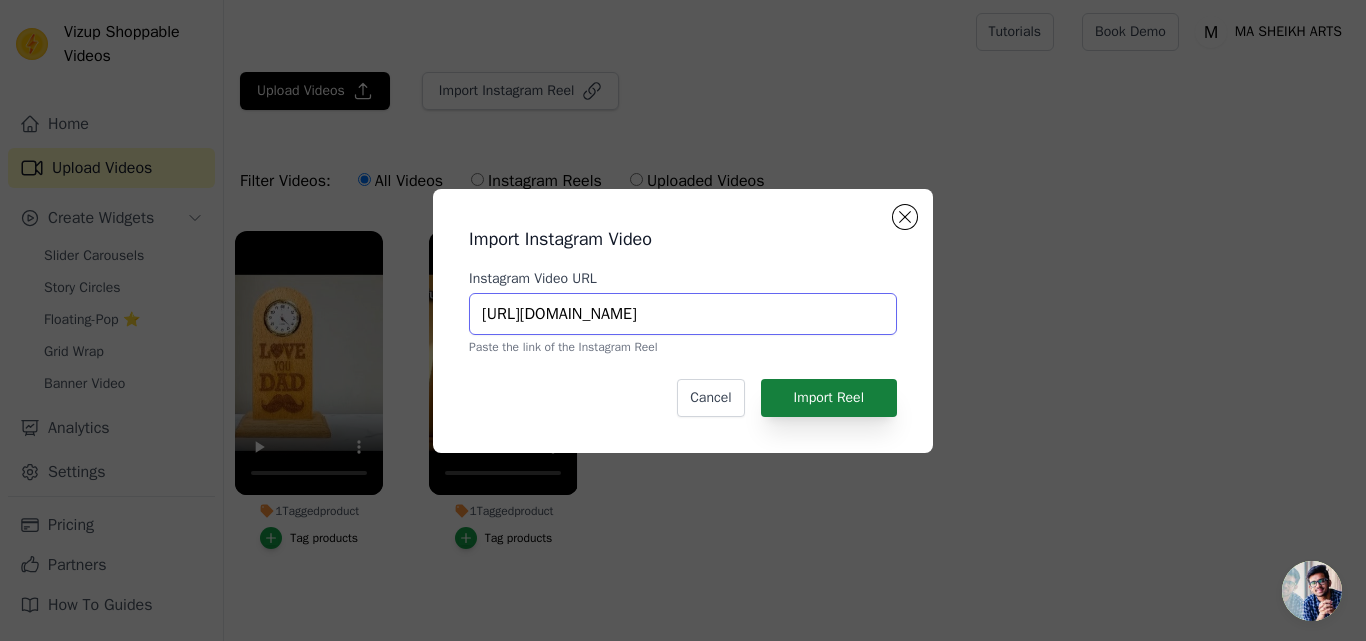 type on "https://www.instagram.com/p/DMQUTV7KzHX/" 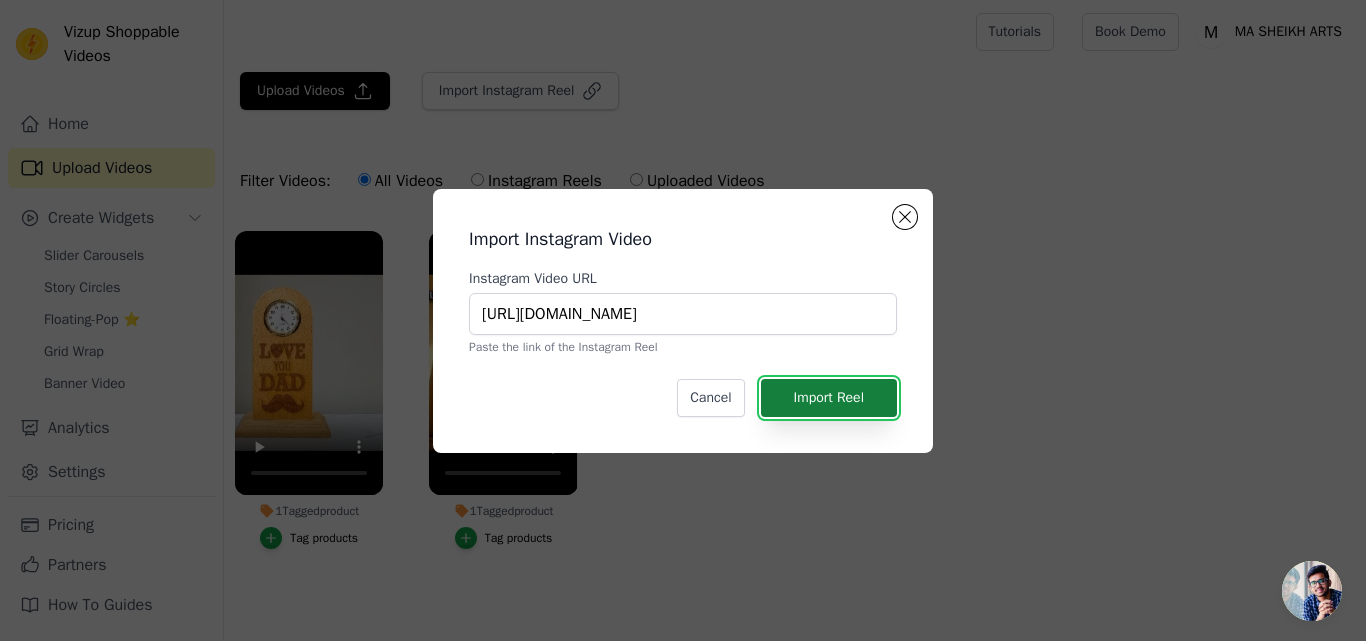 click on "Import Reel" at bounding box center [829, 398] 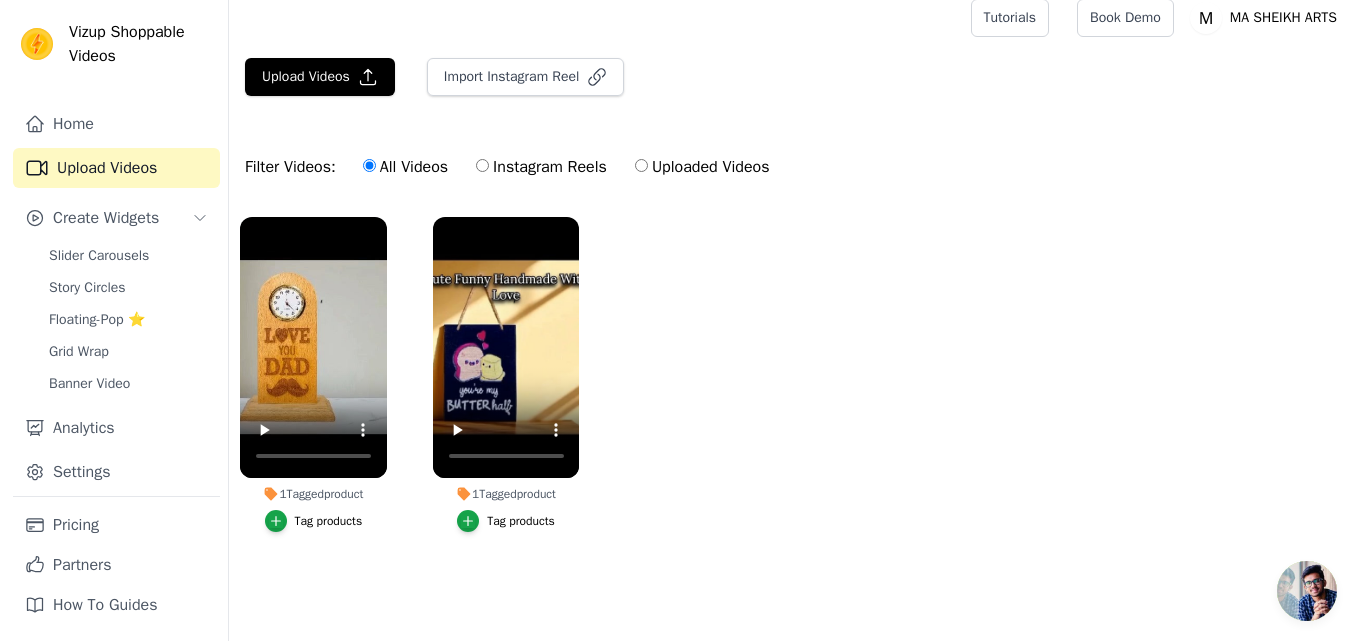 scroll, scrollTop: 0, scrollLeft: 0, axis: both 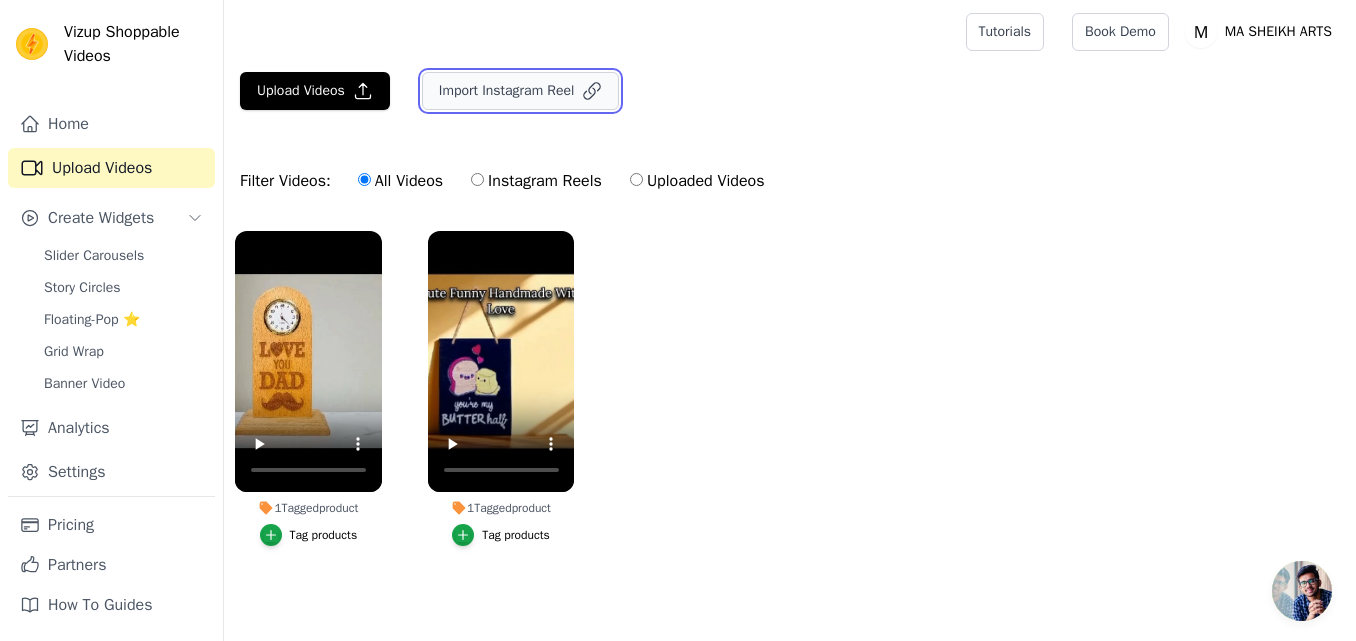 click on "Import Instagram Reel" at bounding box center [521, 91] 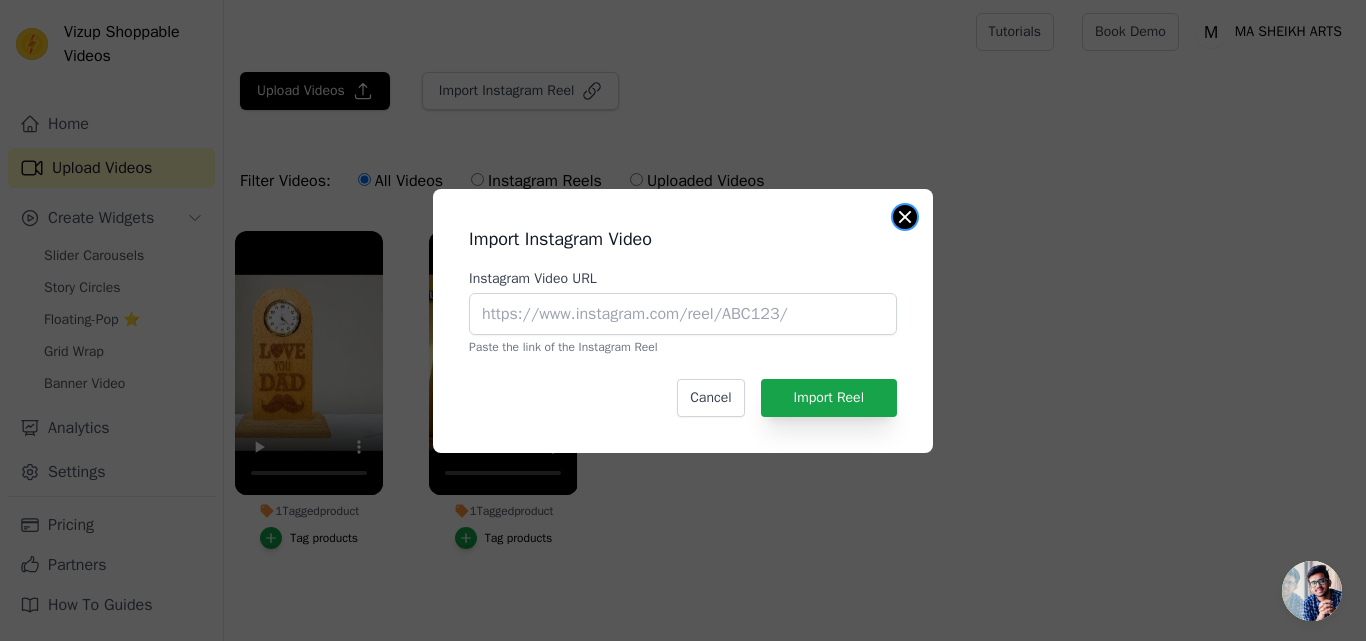 click at bounding box center (905, 217) 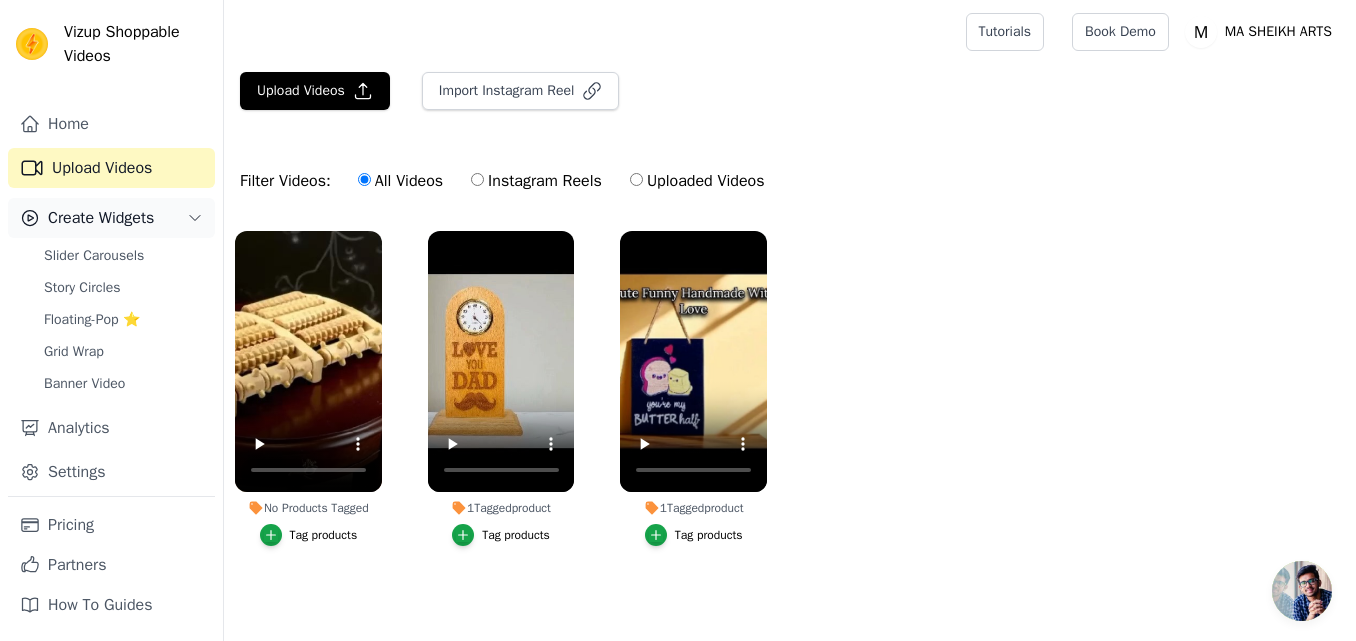 click on "Create Widgets" at bounding box center [101, 218] 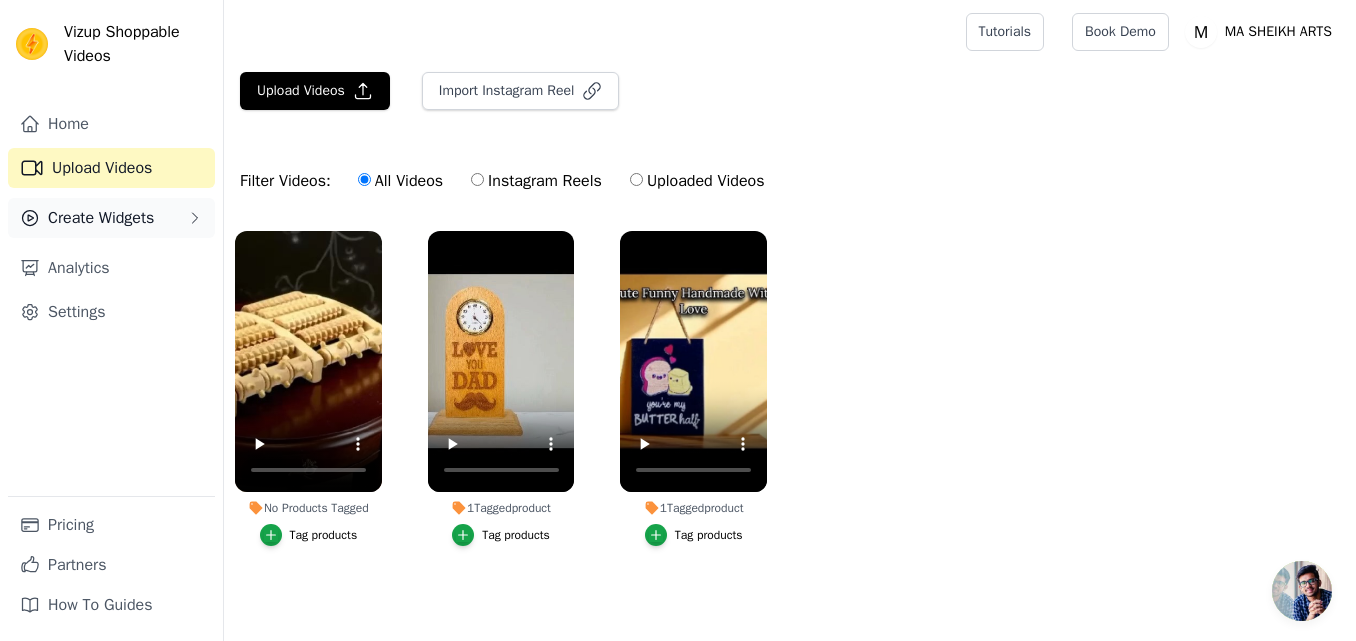 click on "Create Widgets" at bounding box center [101, 218] 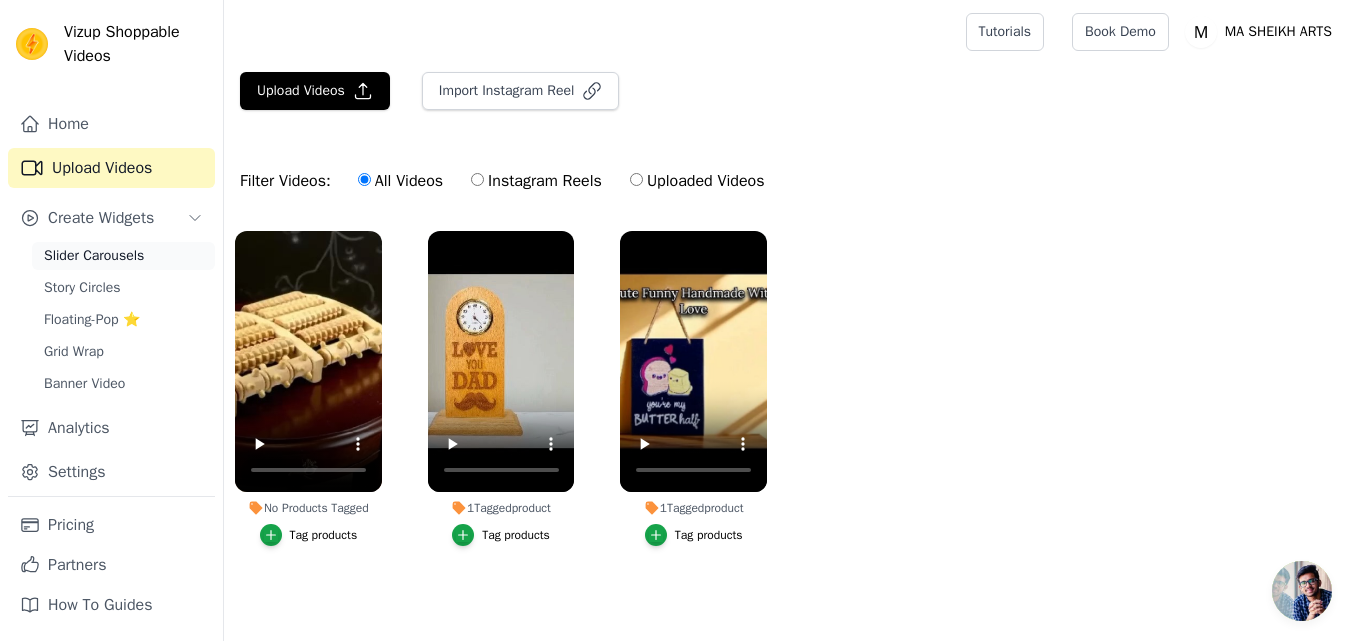 click on "Slider Carousels" at bounding box center [94, 256] 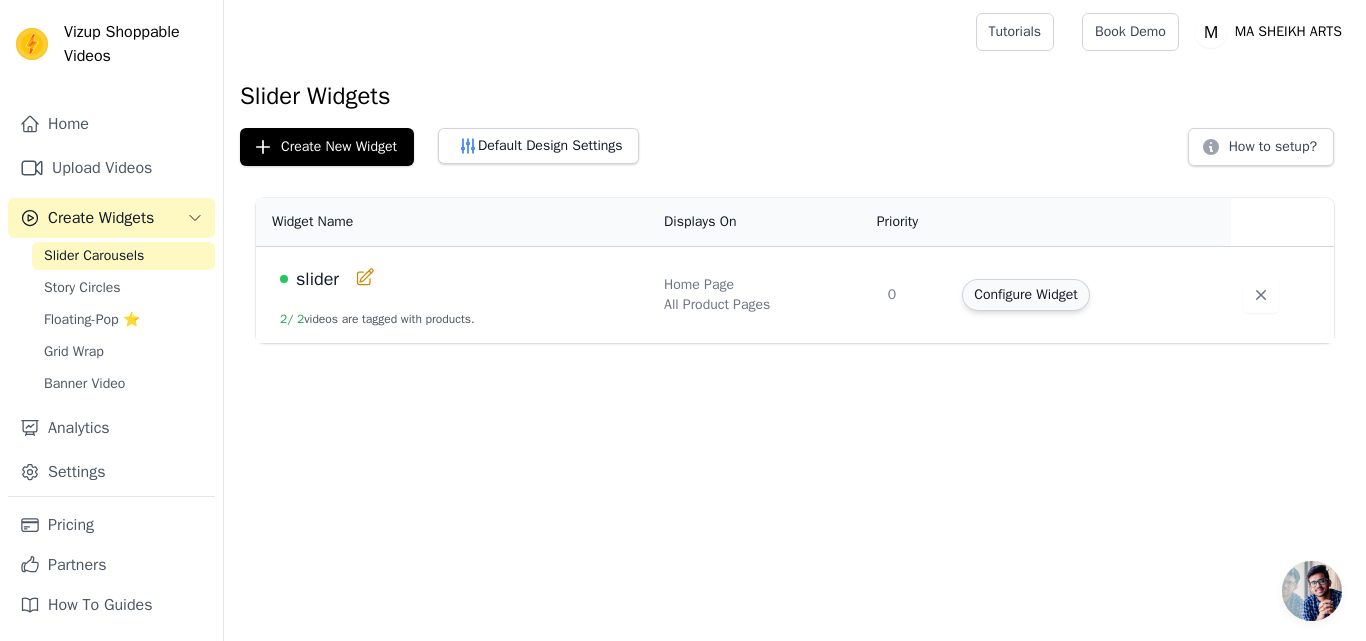 click on "Configure Widget" at bounding box center (1025, 295) 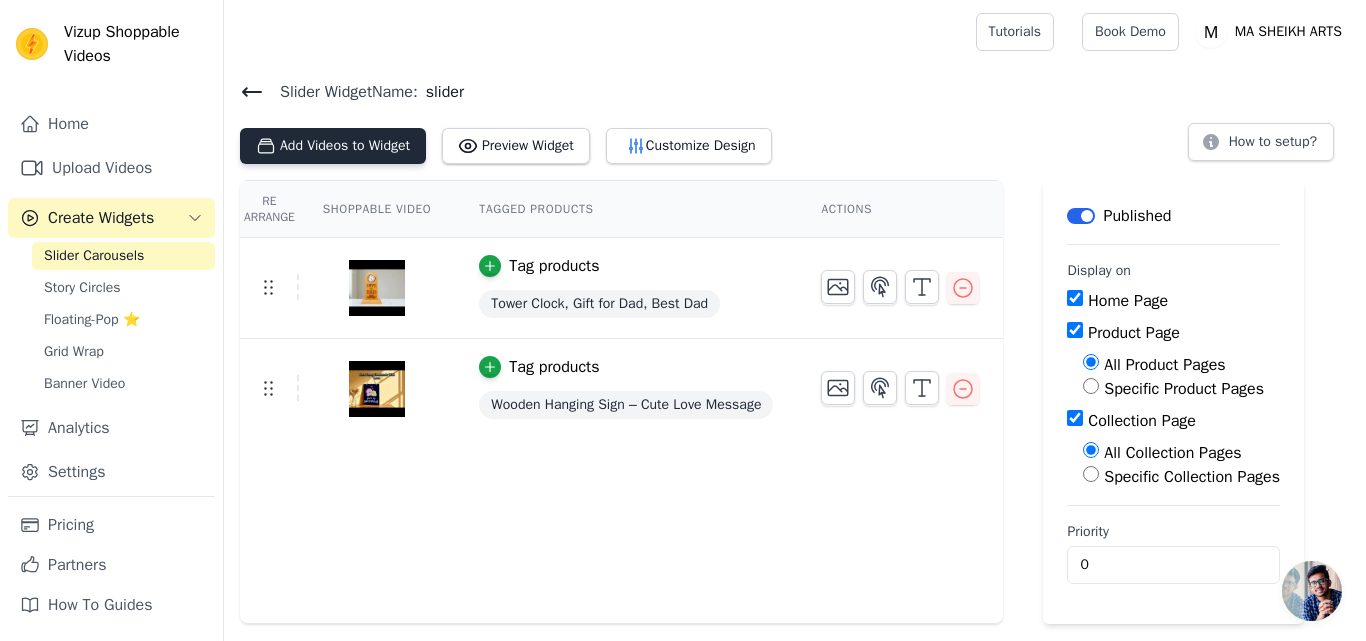 click on "Add Videos to Widget" at bounding box center [333, 146] 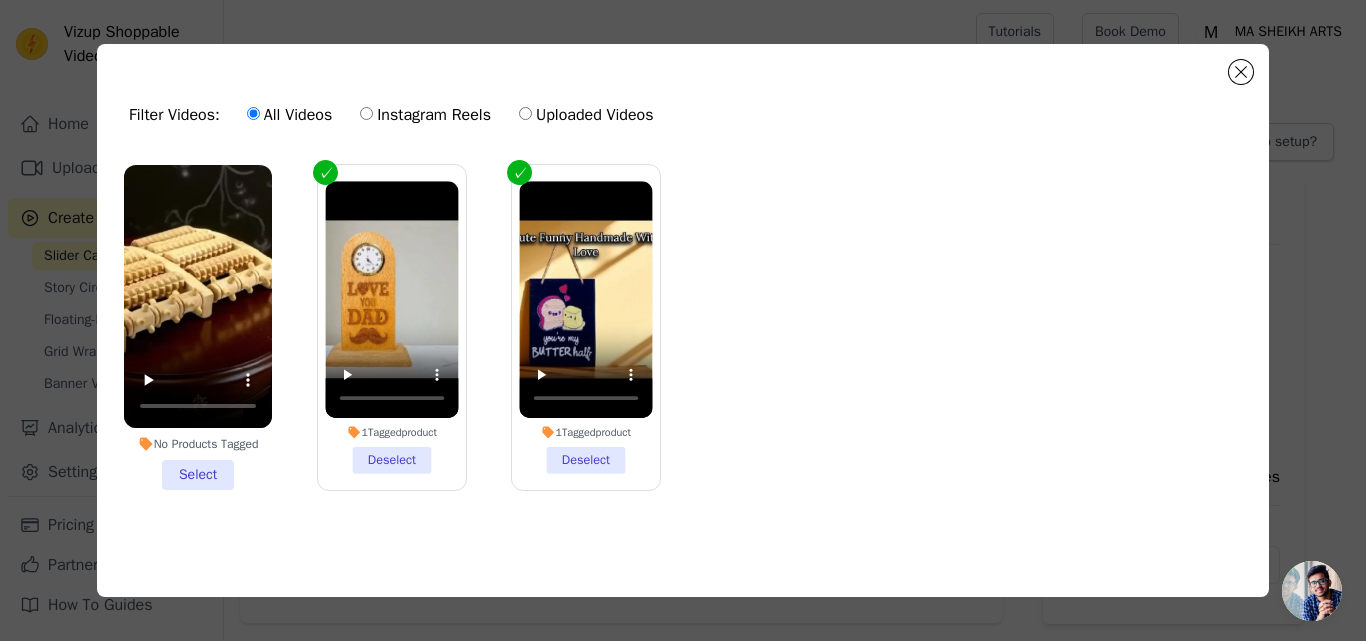 click on "No Products Tagged     Select" at bounding box center (198, 327) 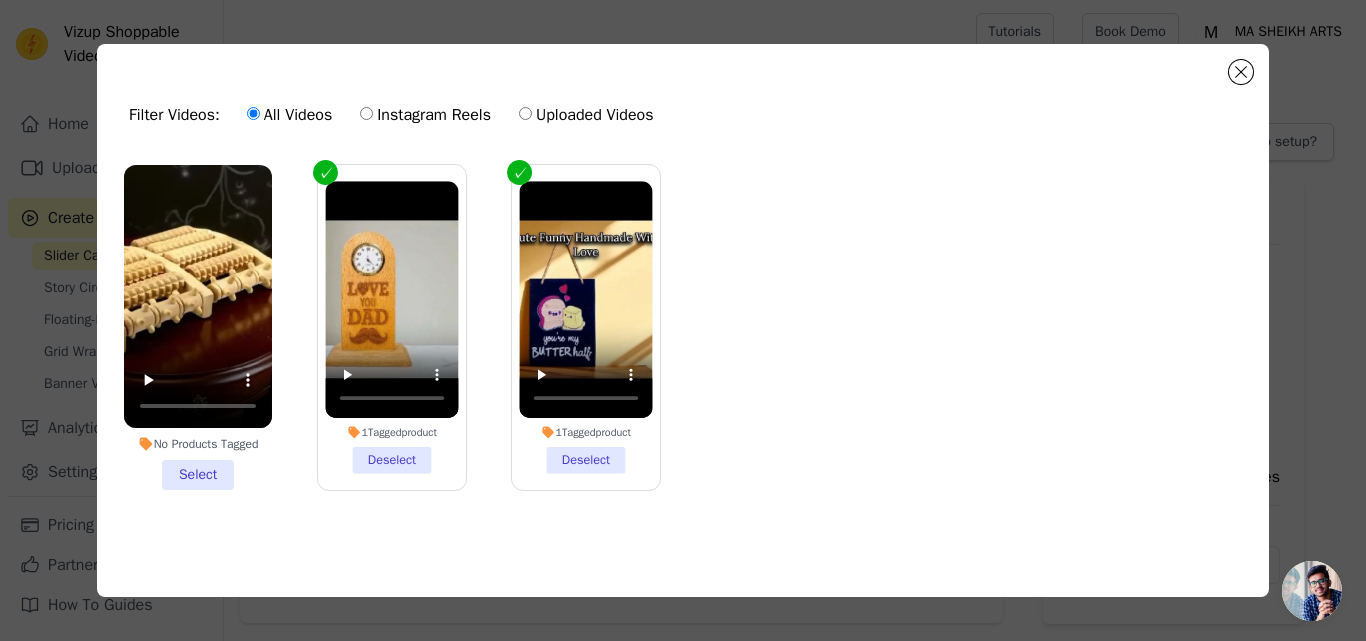 click on "No Products Tagged     Select" at bounding box center (0, 0) 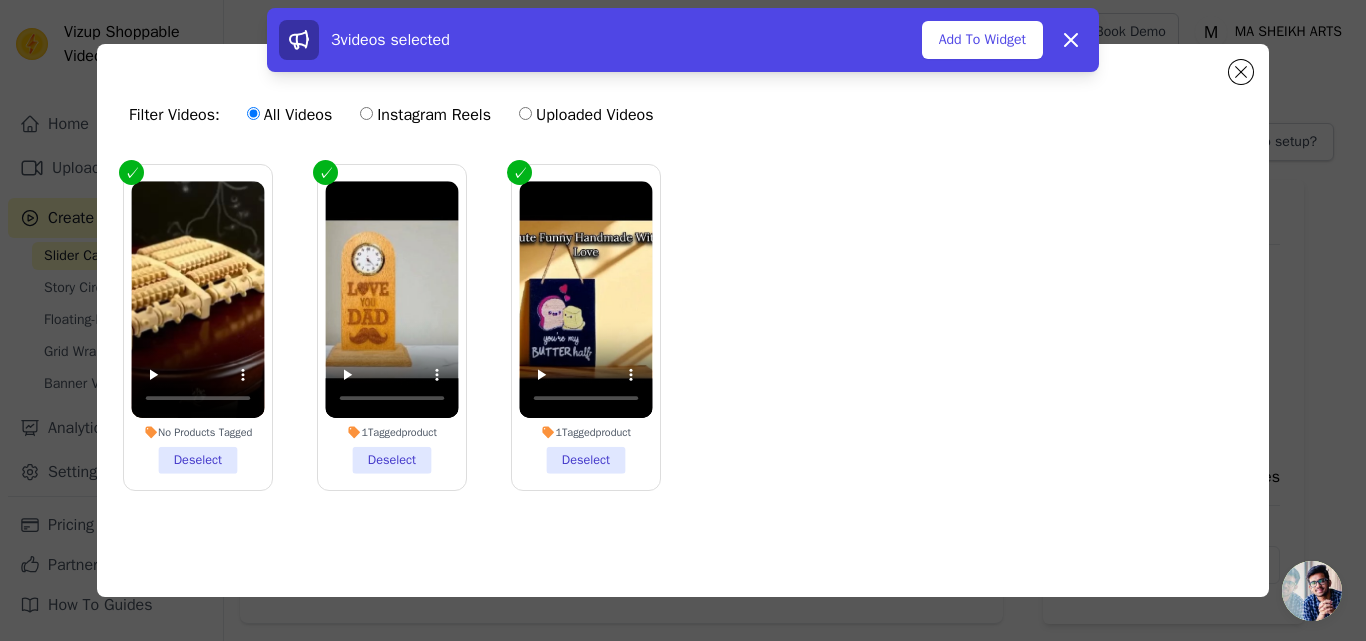 click on "No Products Tagged     Deselect" at bounding box center (197, 327) 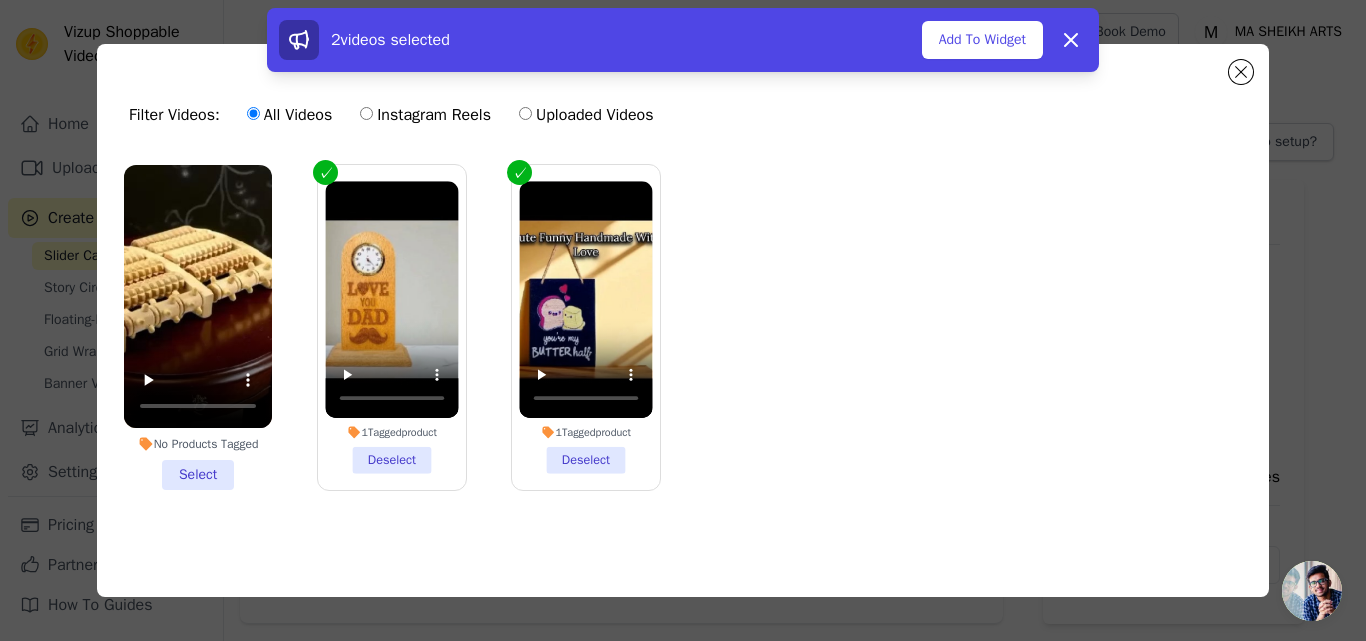click on "2  videos selected     Add To Widget   Dismiss" at bounding box center [683, 44] 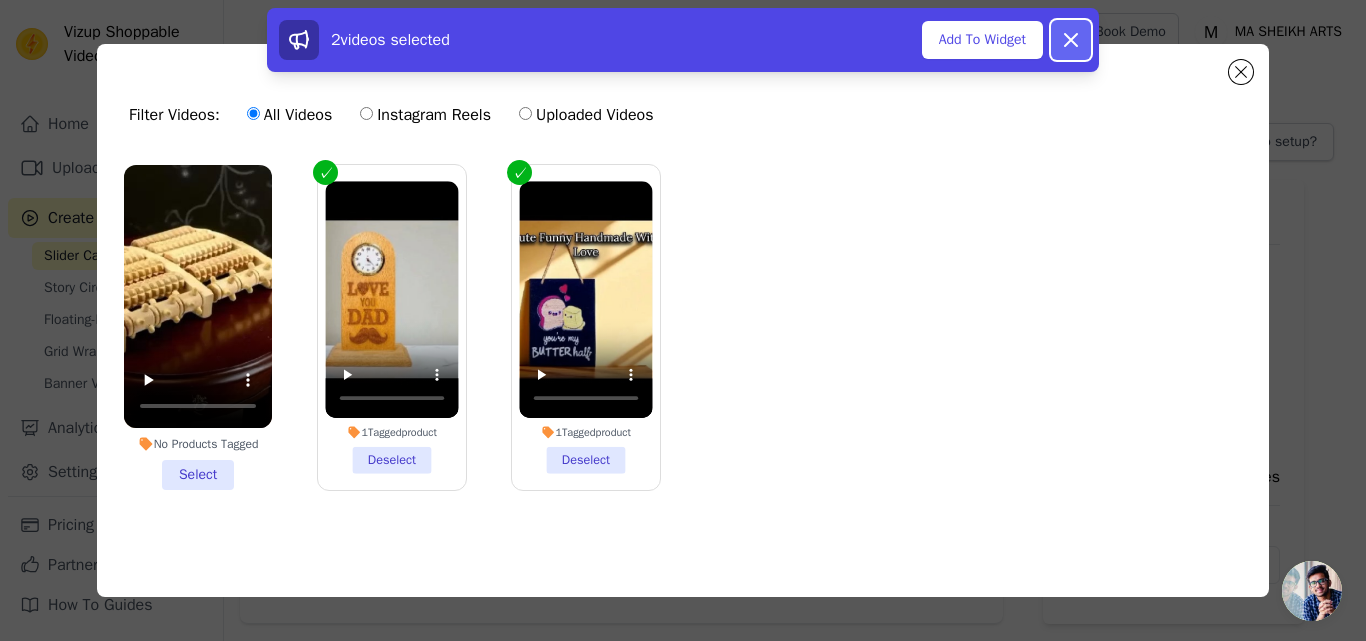 click 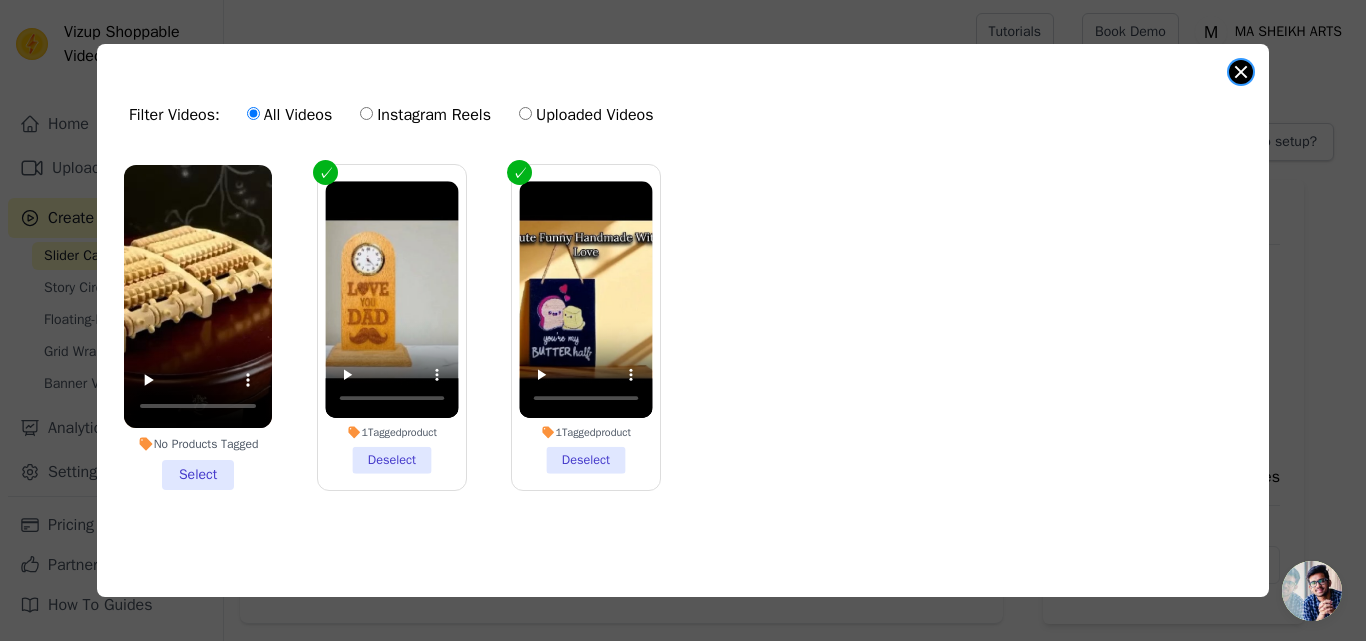 click on "Filter Videos:
All Videos
Instagram Reels
Uploaded Videos
No Products Tagged     Select         1  Tagged  product     Deselect         1  Tagged  product     Deselect       2  videos selected     Add To Widget   Dismiss" at bounding box center (683, 320) 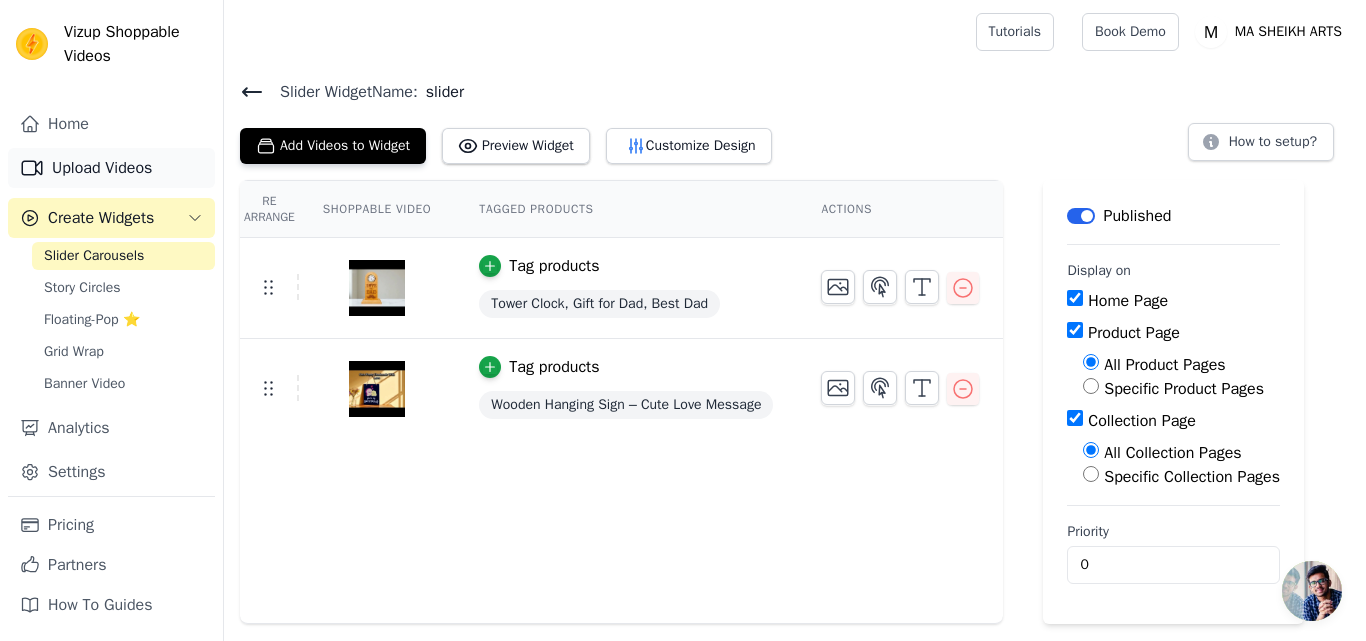 click on "Upload Videos" at bounding box center (111, 168) 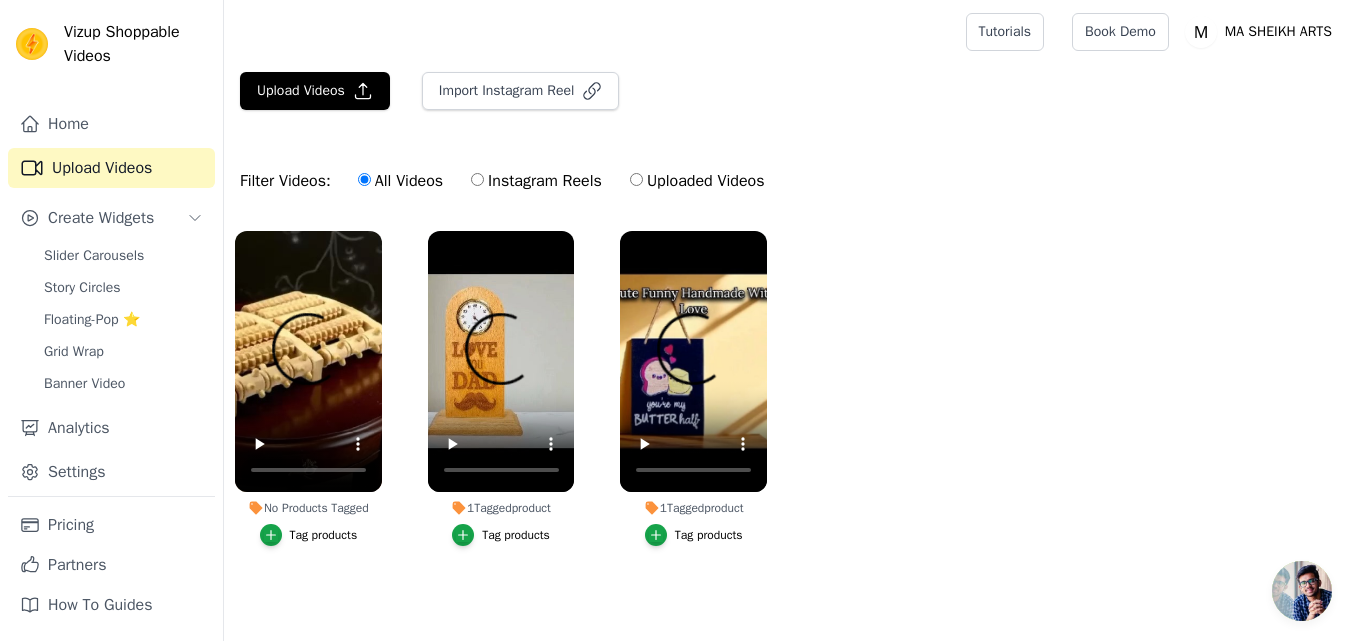 click on "Tag products" at bounding box center (324, 535) 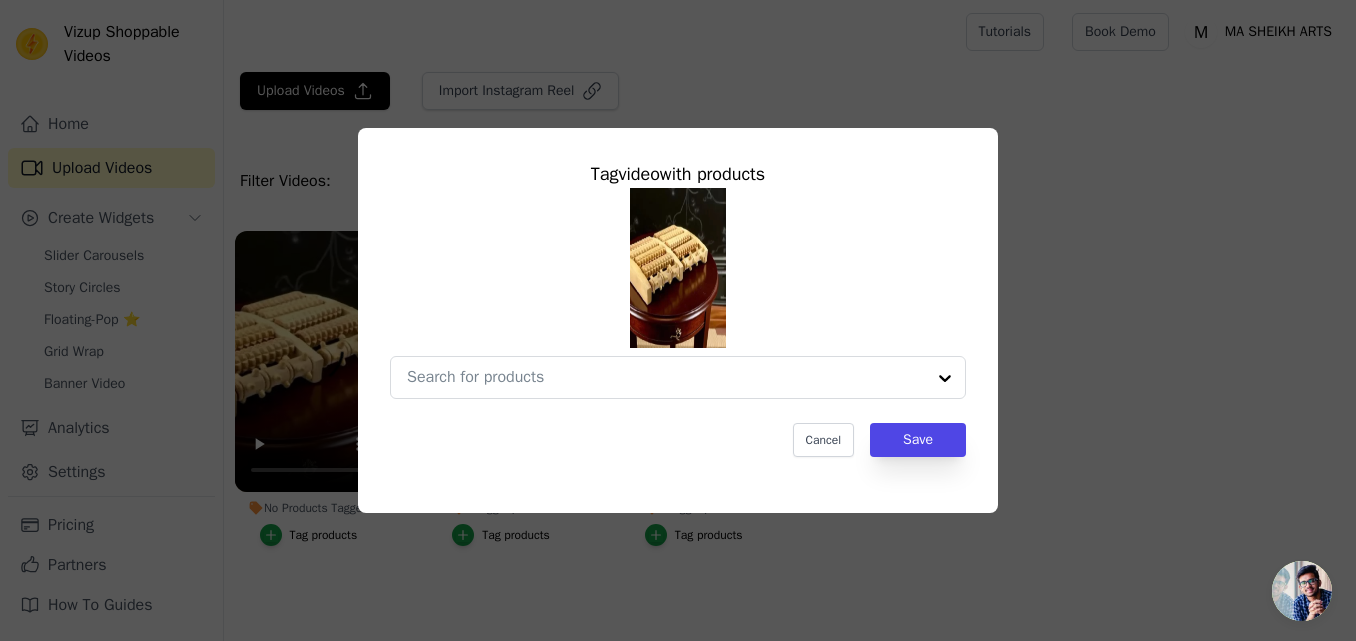 click on "Tag  video  with products                         Cancel   Save" at bounding box center (678, 320) 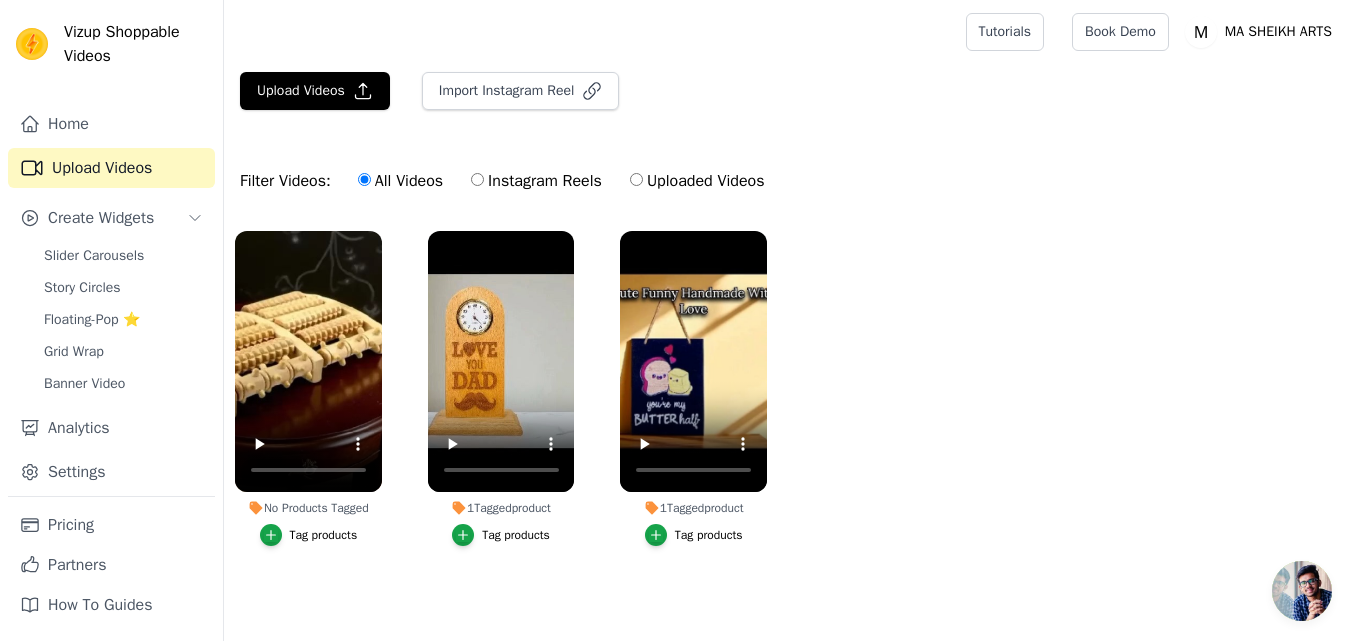 click on "Tag products" at bounding box center (324, 535) 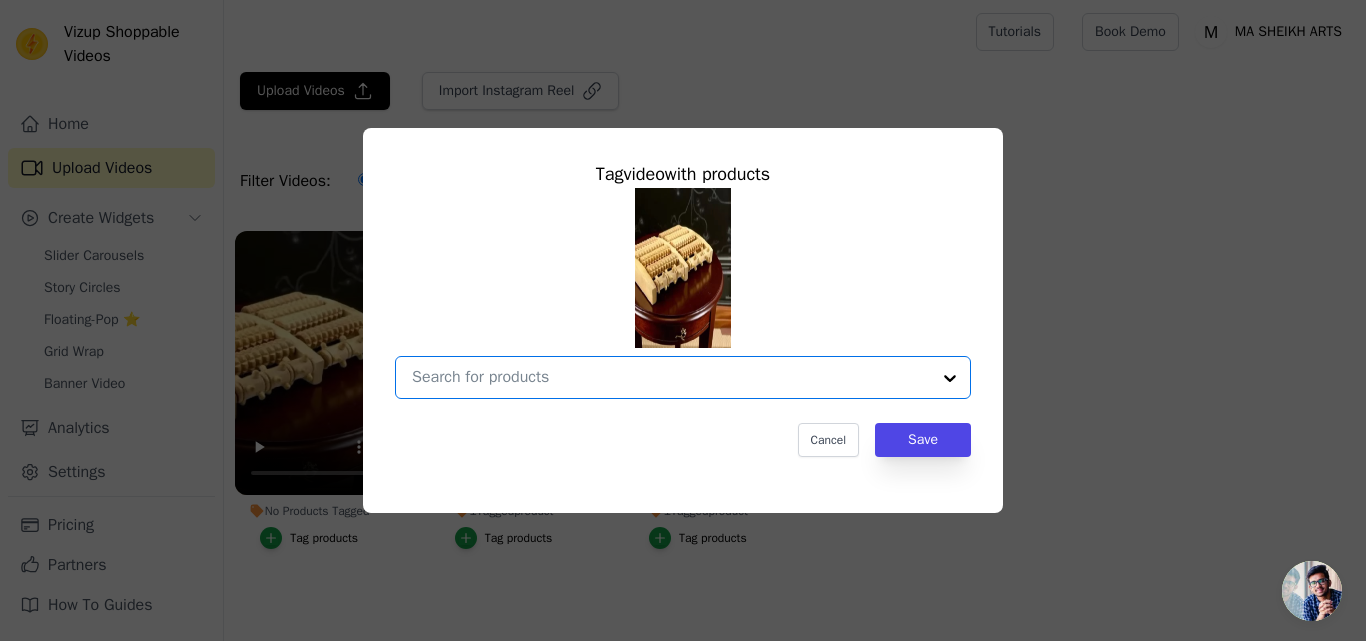 click on "No Products Tagged     Tag  video  with products       Option undefined, selected.   Select is focused, type to refine list, press down to open the menu.                   Cancel   Save     Tag products" at bounding box center [671, 377] 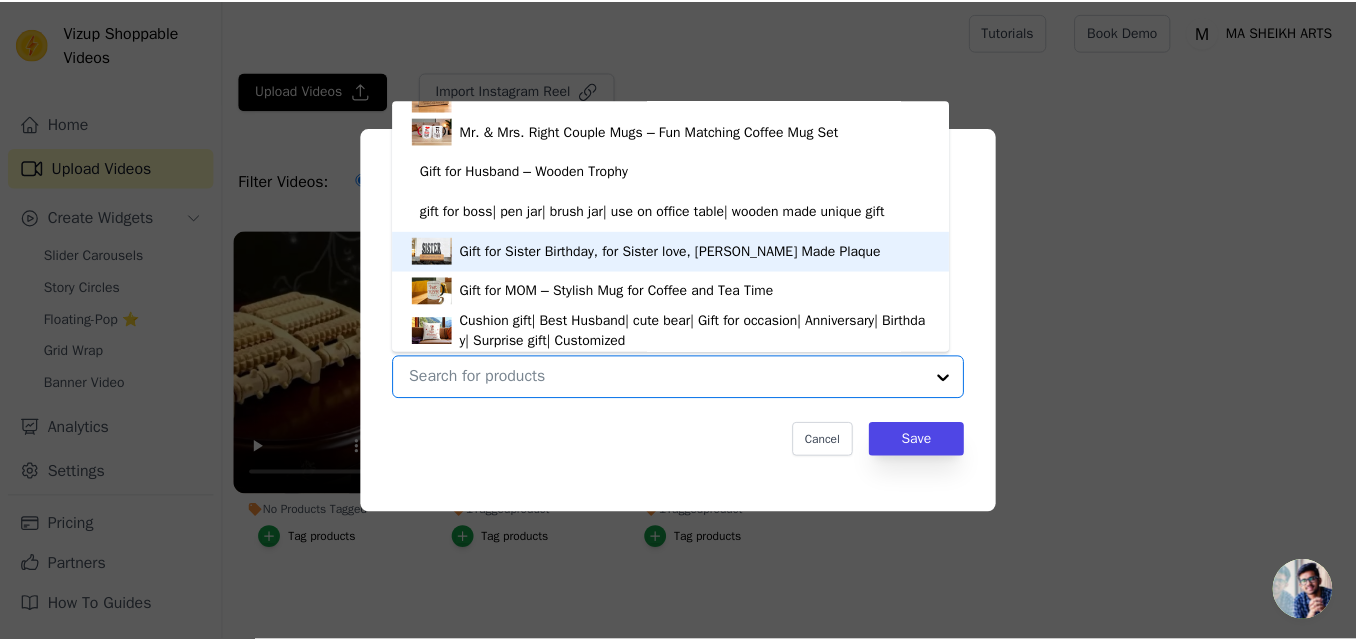 scroll, scrollTop: 428, scrollLeft: 0, axis: vertical 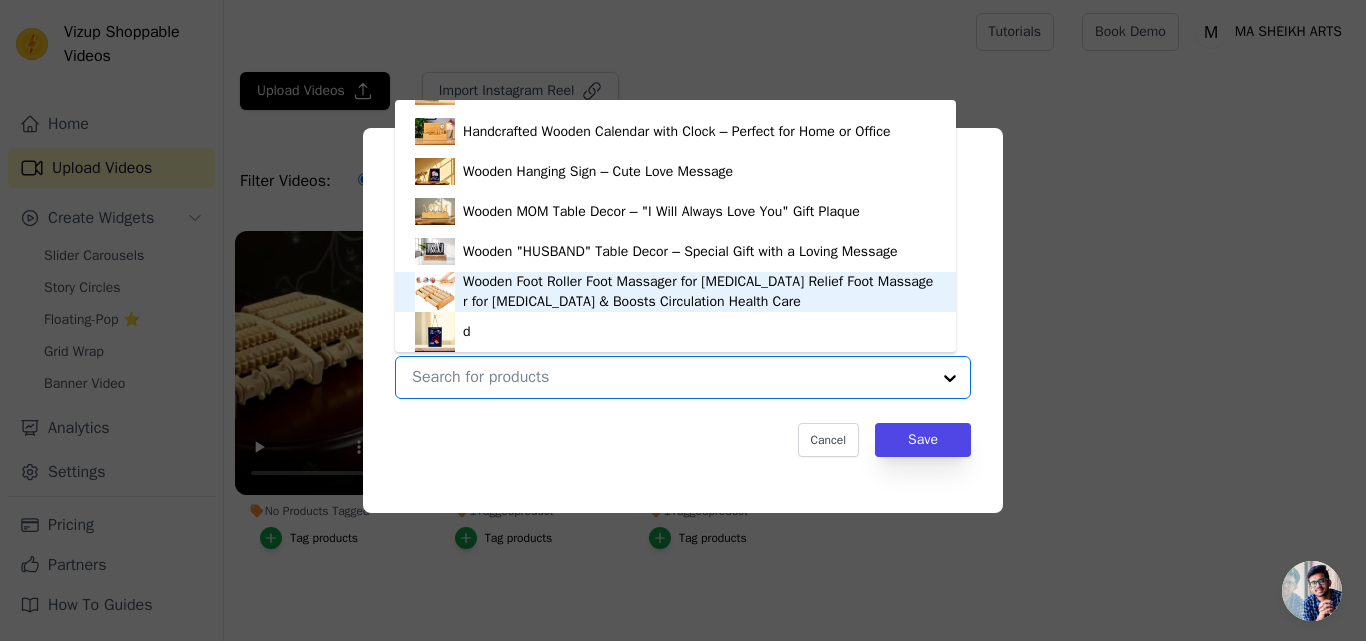 click on "Wooden Foot Roller Foot Massager for Plantar Fasciitis Relief Foot Massager for Neuropathy & Boosts Circulation Health Care" at bounding box center (699, 292) 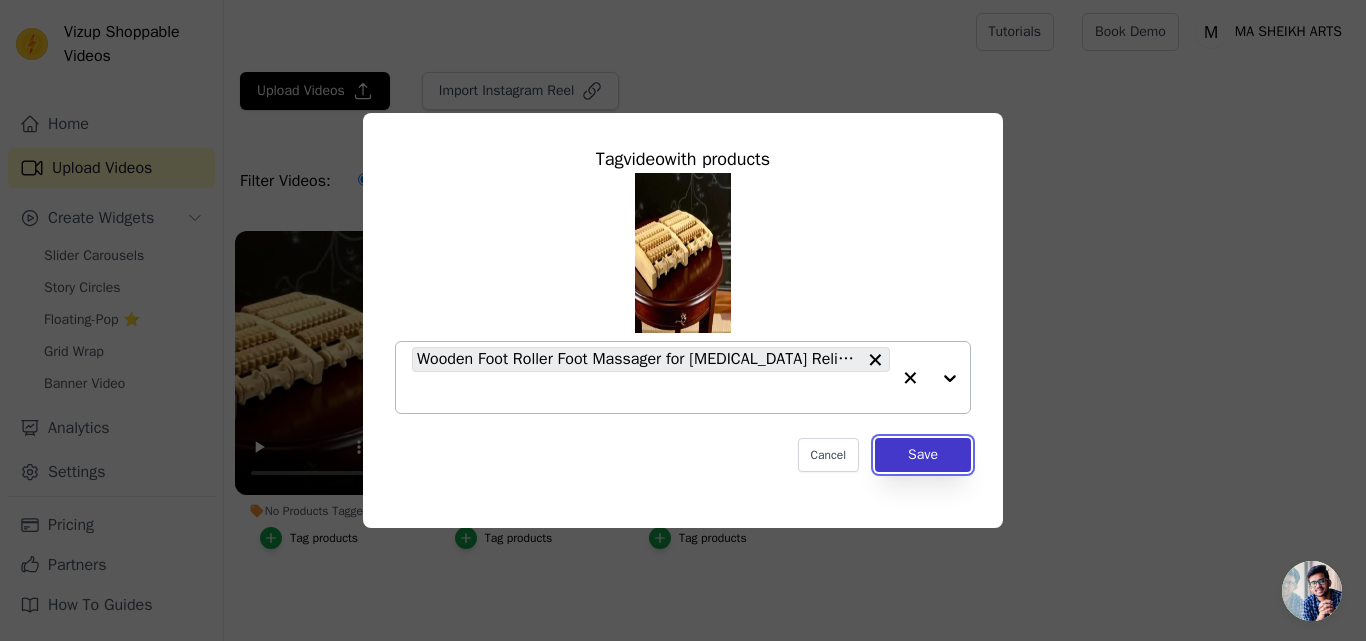 click on "Save" at bounding box center [923, 455] 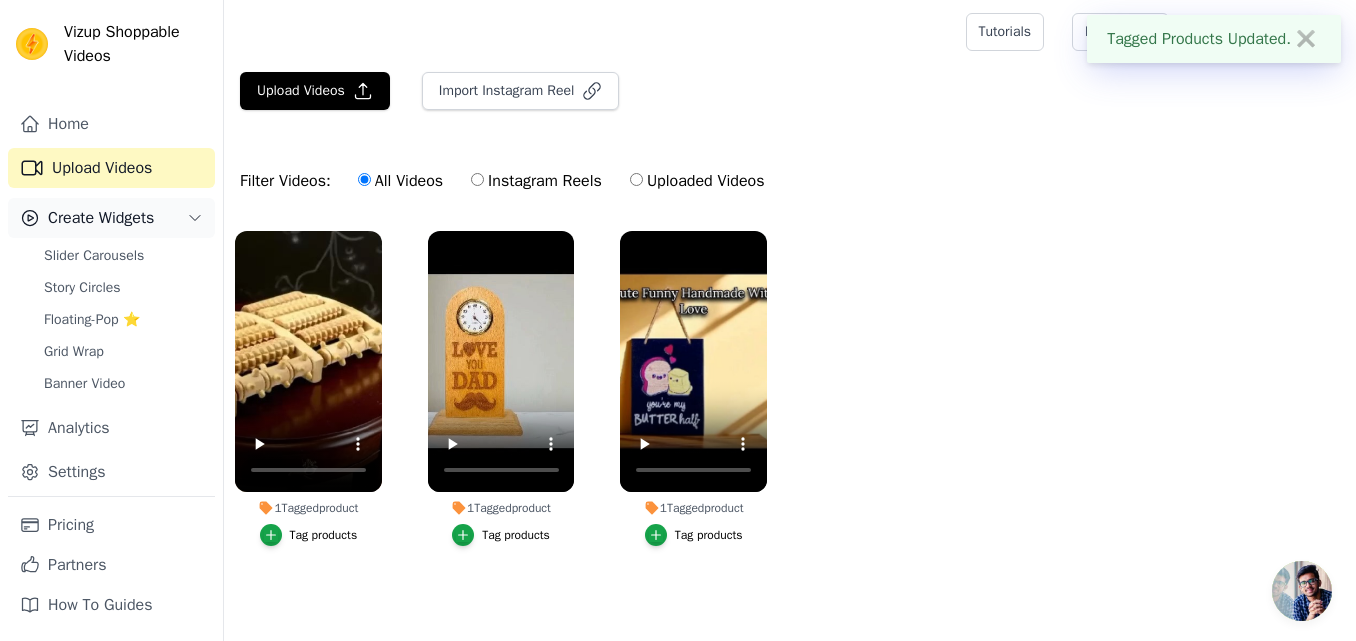 click on "Create Widgets" at bounding box center [101, 218] 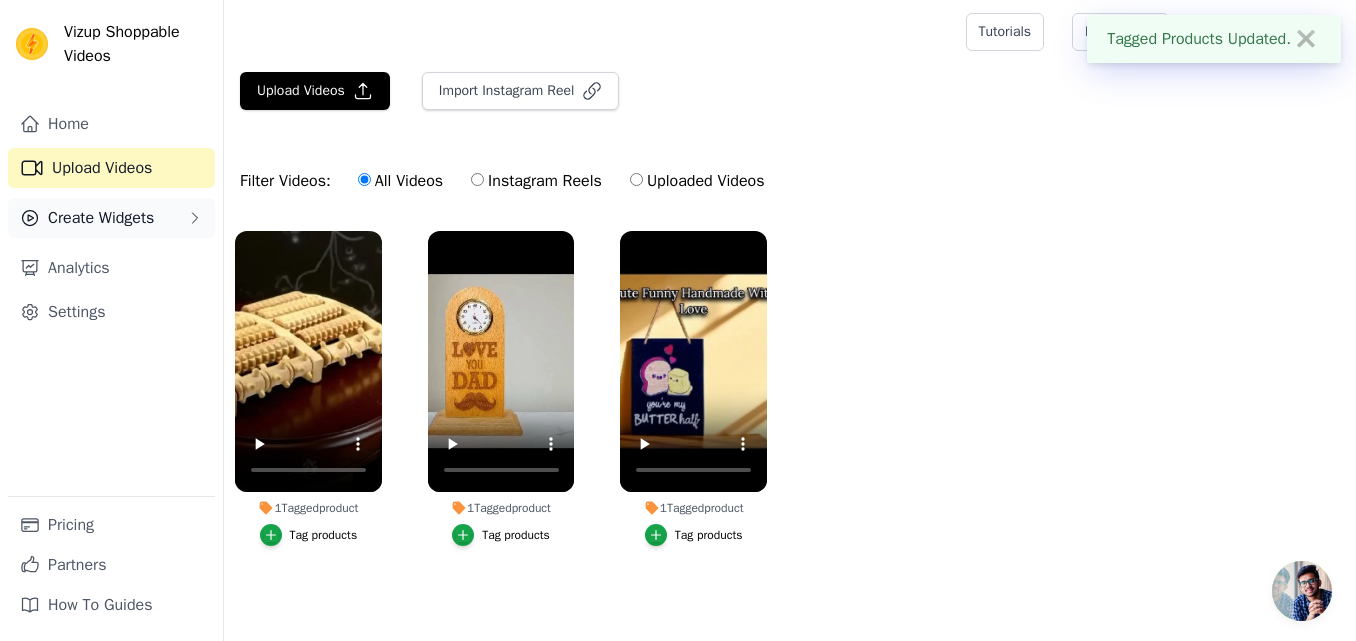 click on "Create Widgets" at bounding box center [111, 218] 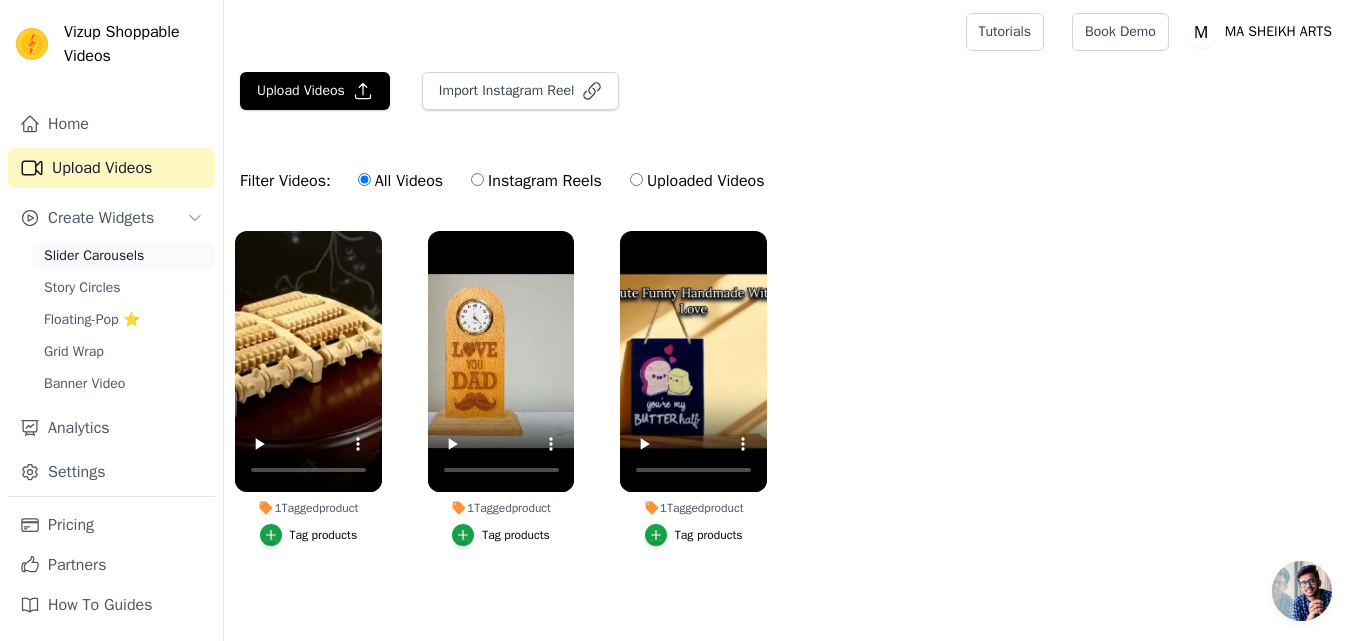 click on "Slider Carousels" at bounding box center [94, 256] 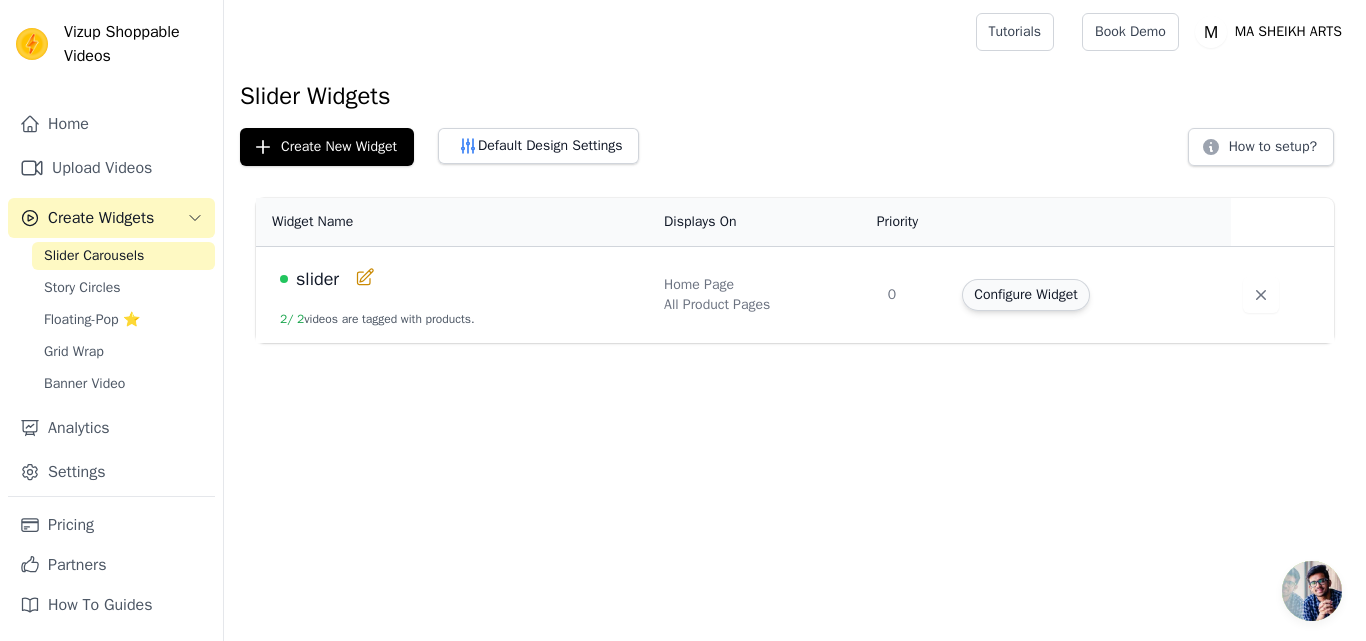 click on "Configure Widget" at bounding box center [1025, 295] 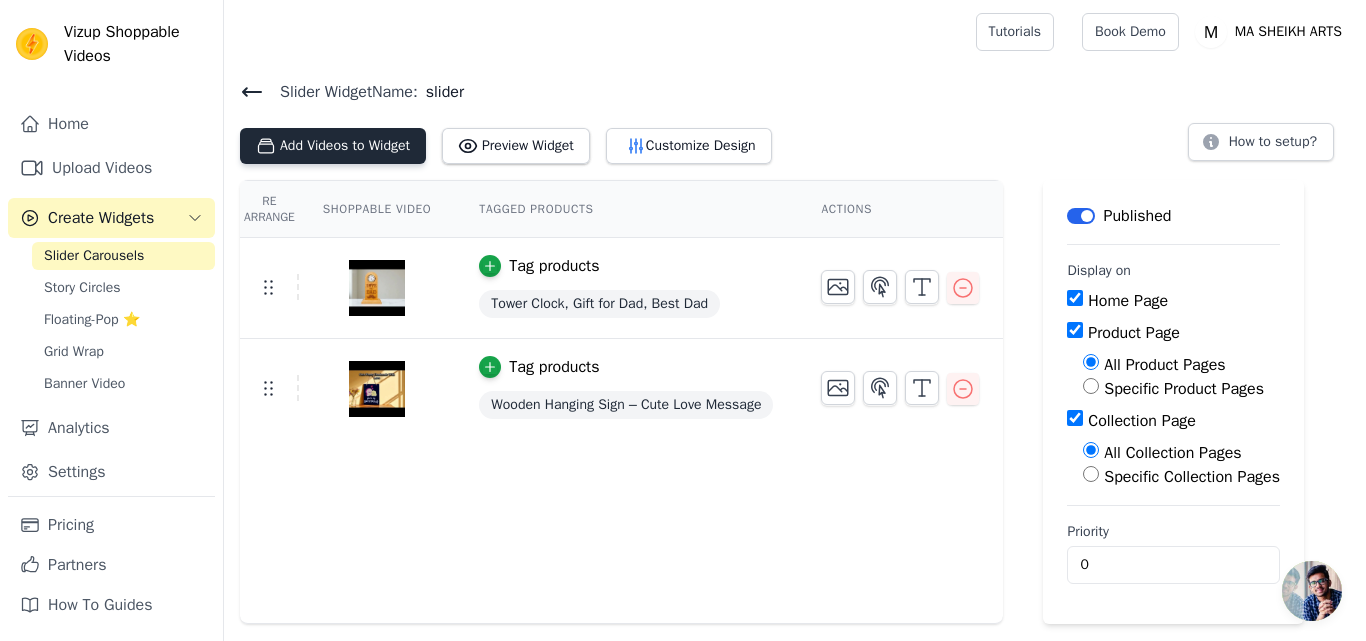 click on "Add Videos to Widget" at bounding box center (333, 146) 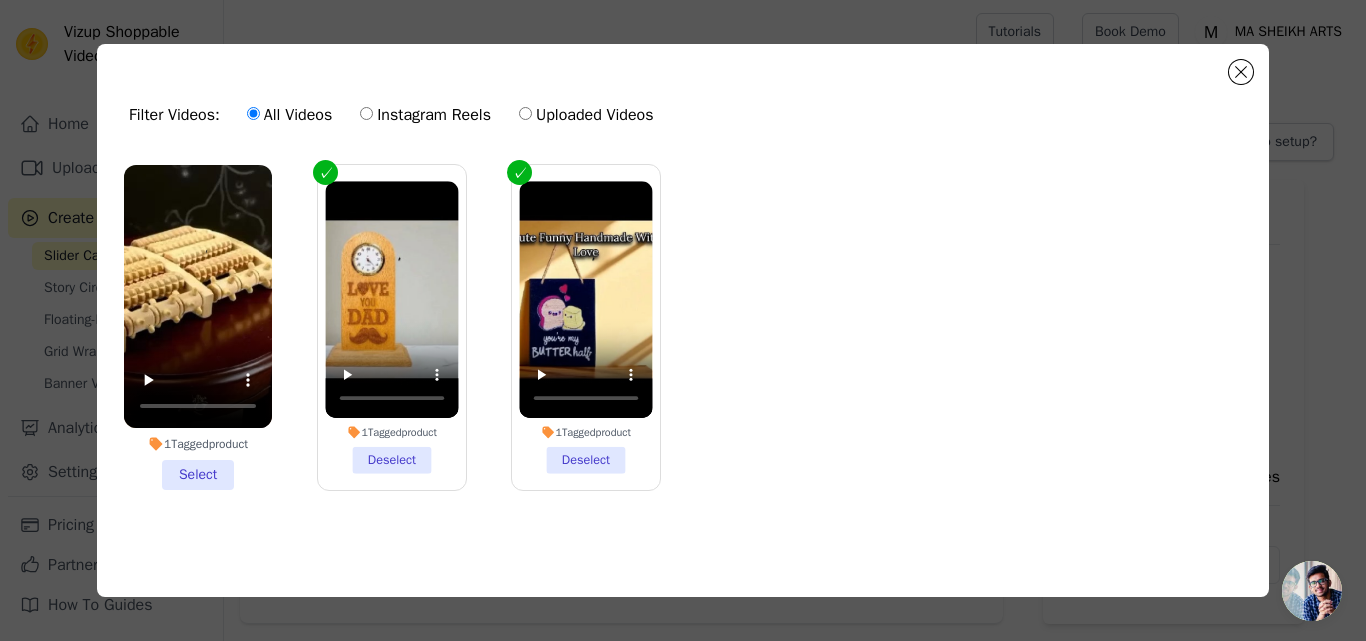 click on "1  Tagged  product     Select" at bounding box center (198, 327) 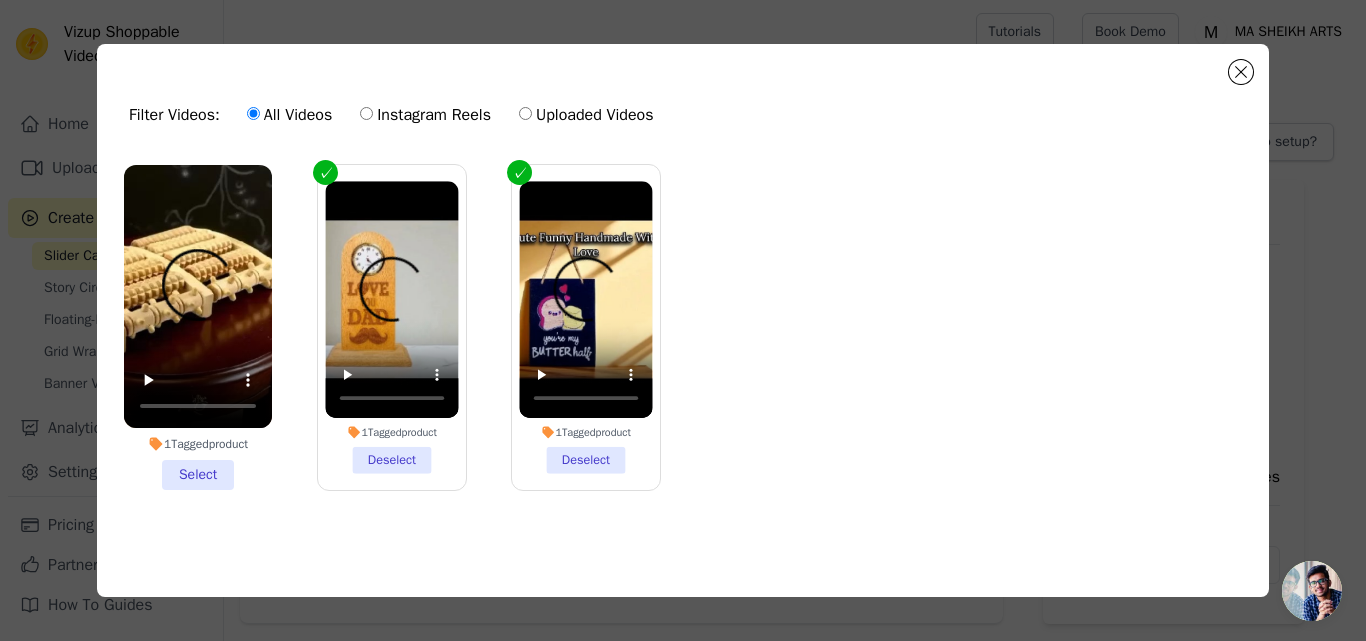 click on "1  Tagged  product     Select" at bounding box center (0, 0) 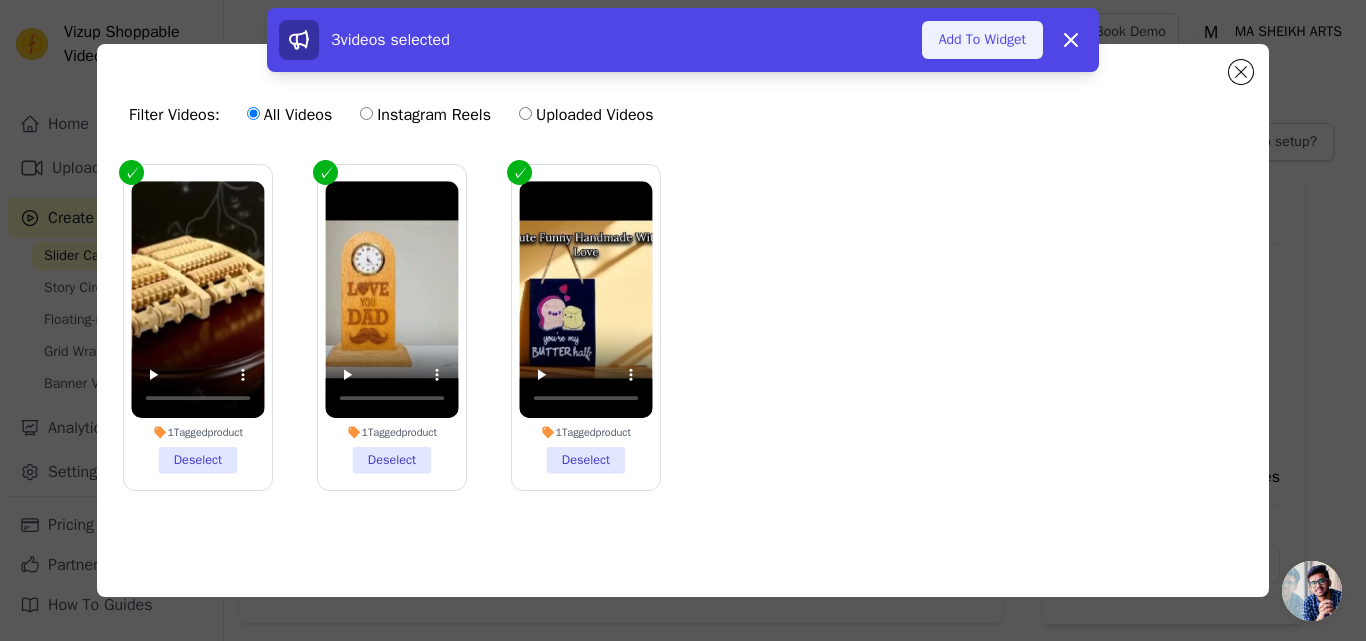 click on "Add To Widget" at bounding box center (982, 40) 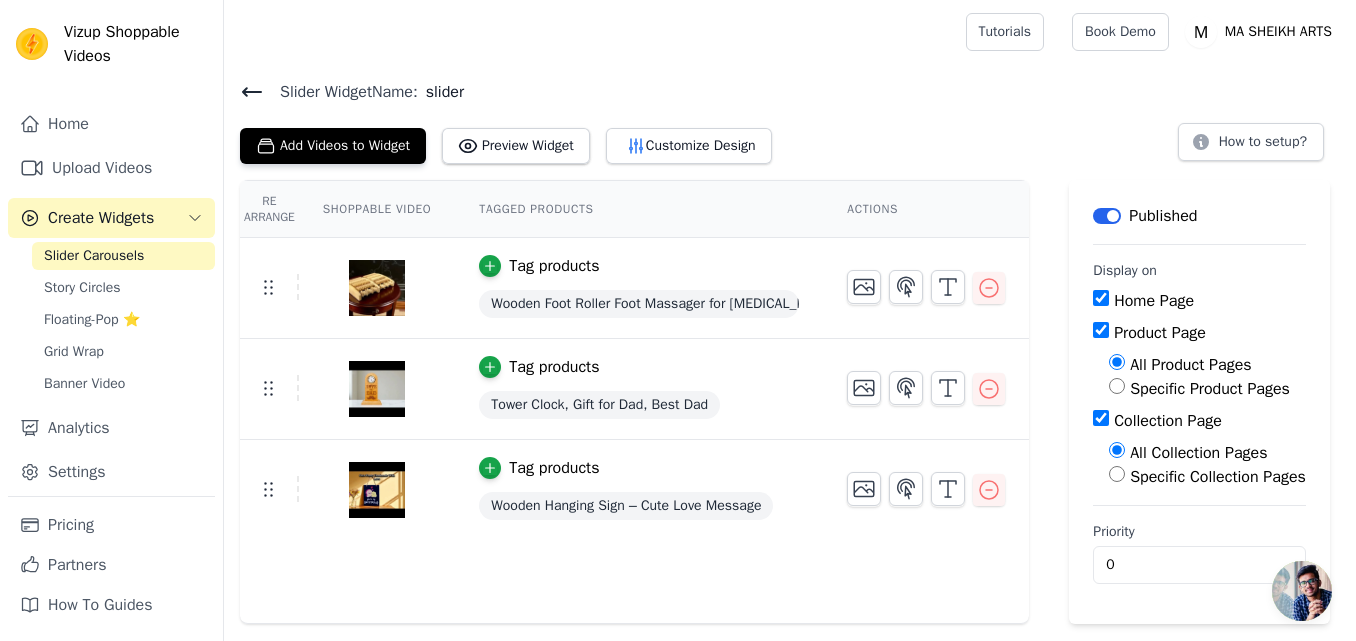 click 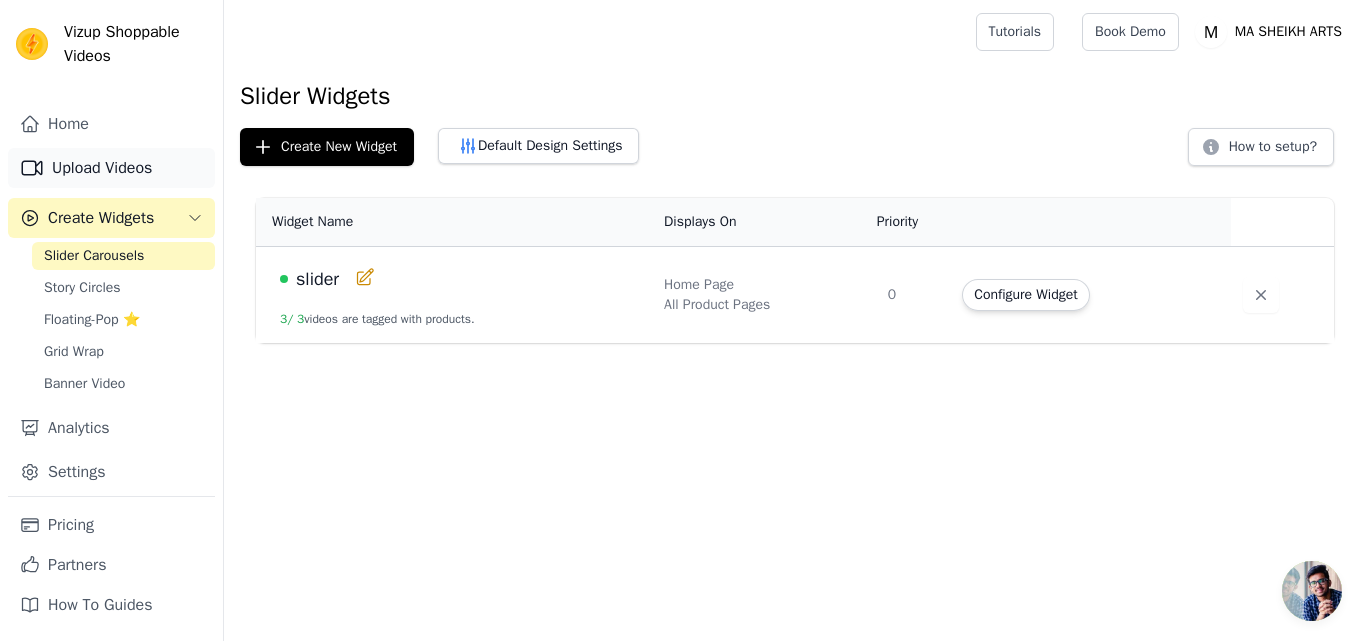 click on "Upload Videos" at bounding box center (111, 168) 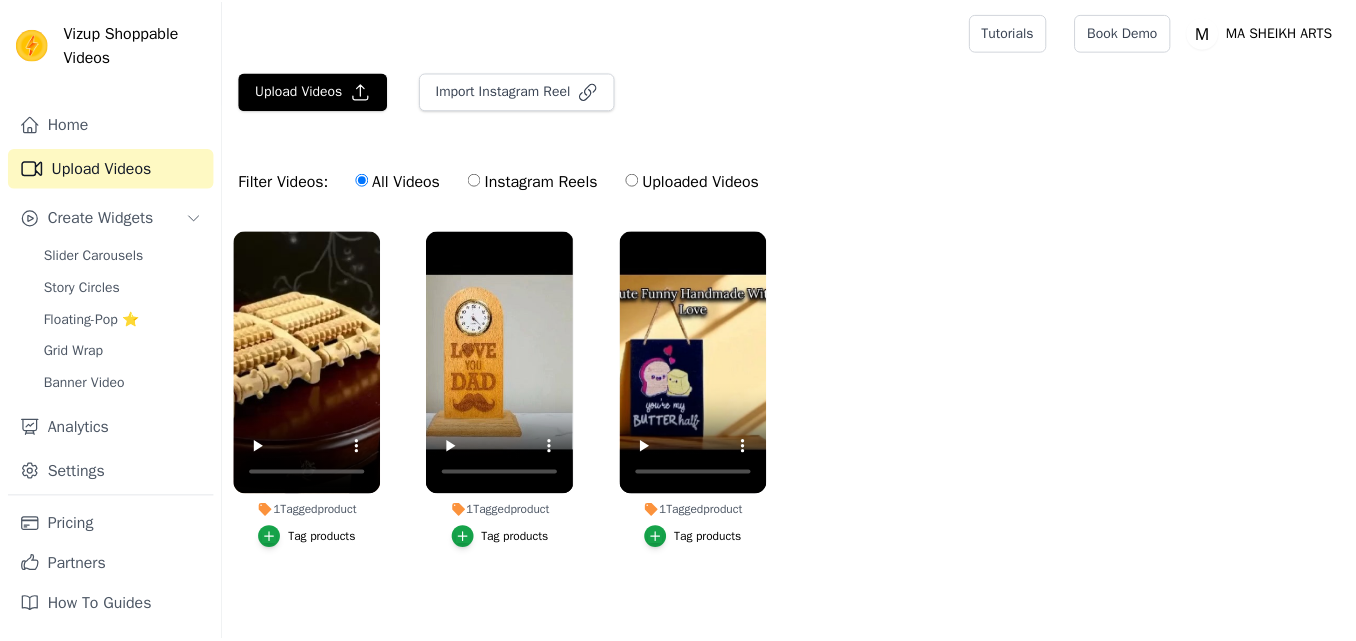 scroll, scrollTop: 0, scrollLeft: 0, axis: both 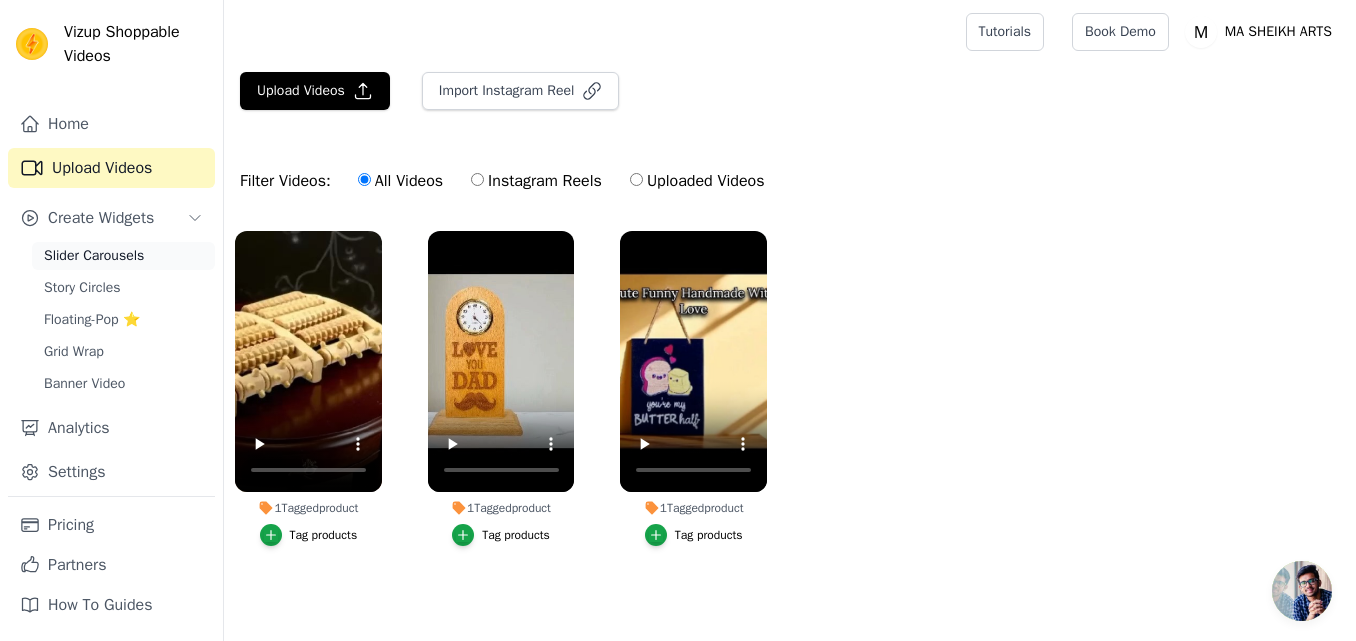 click on "Slider Carousels" at bounding box center [94, 256] 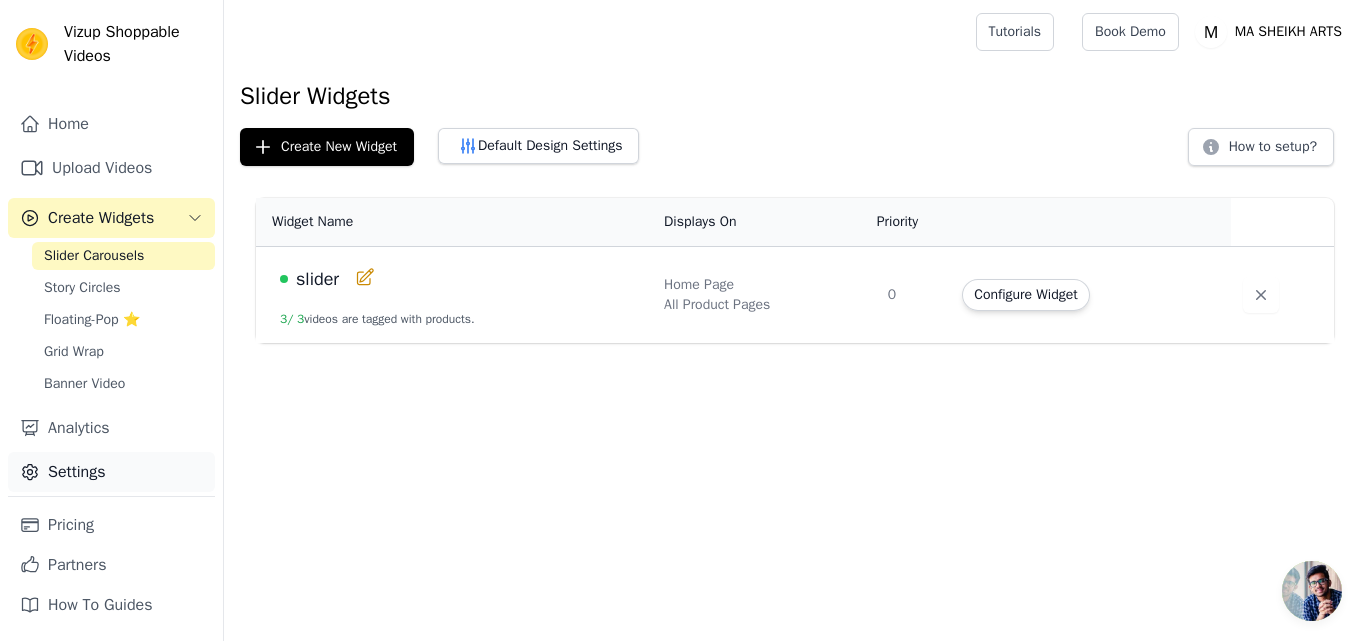 click on "Settings" at bounding box center [111, 472] 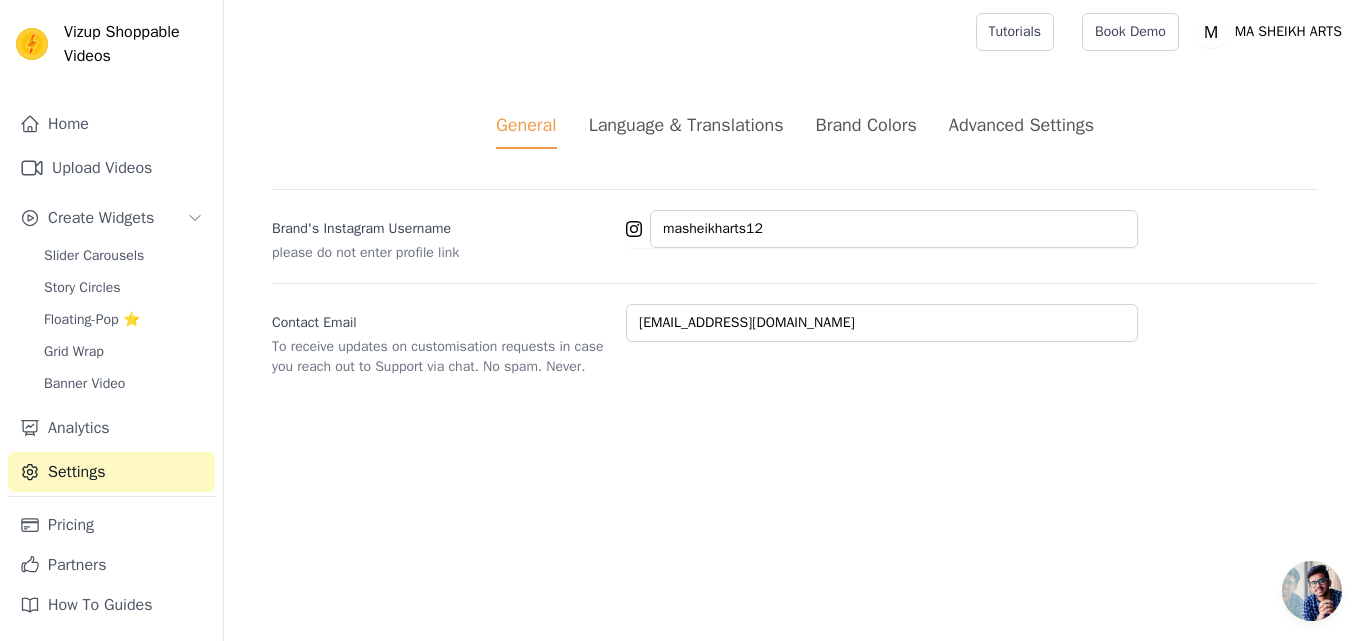 click on "Advanced Settings" at bounding box center (1021, 125) 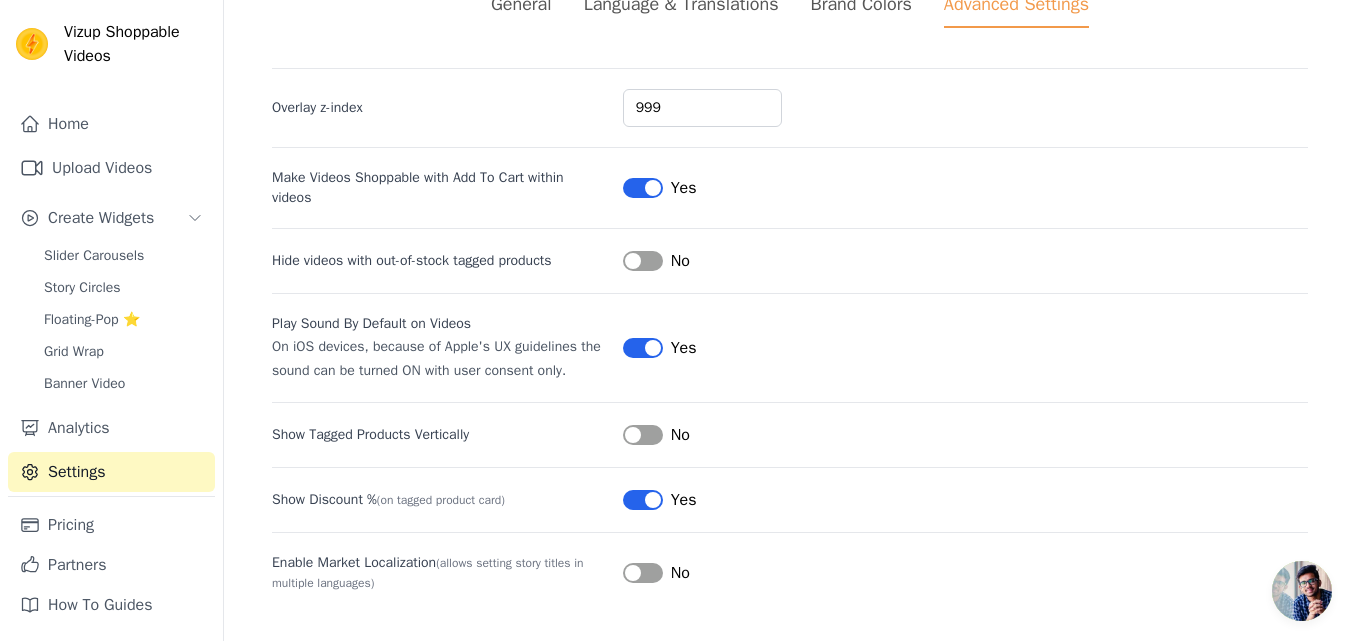 scroll, scrollTop: 0, scrollLeft: 0, axis: both 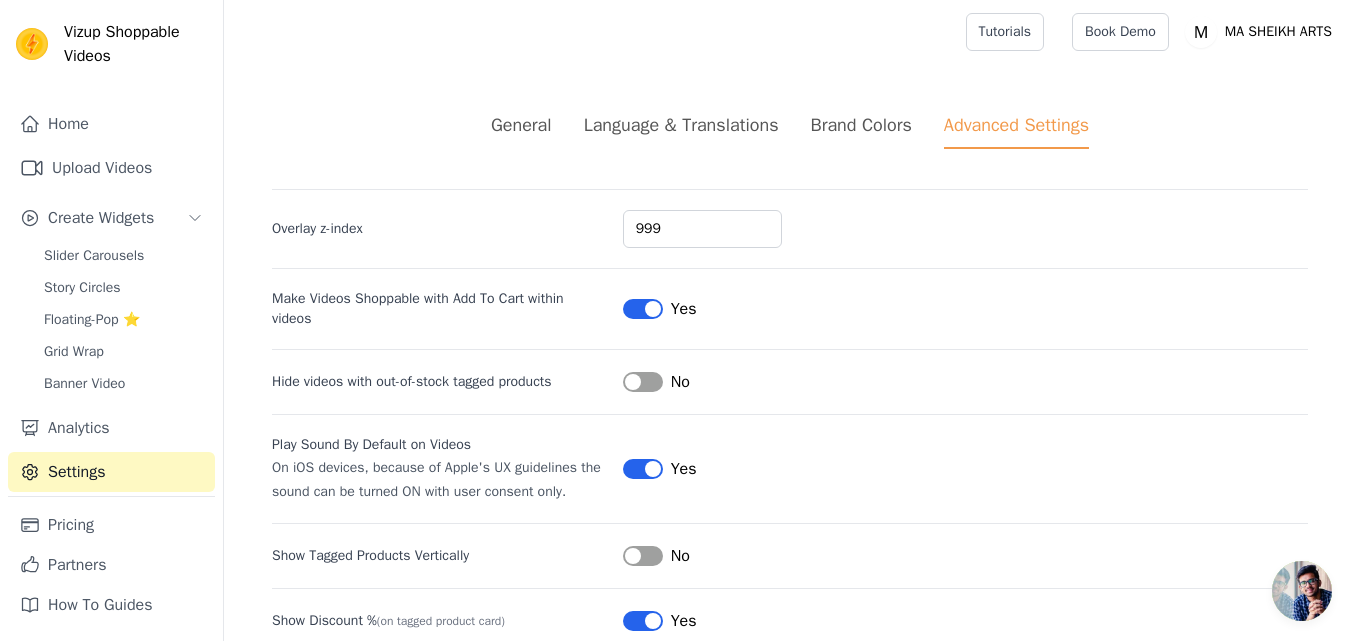 click on "Brand Colors" at bounding box center [861, 125] 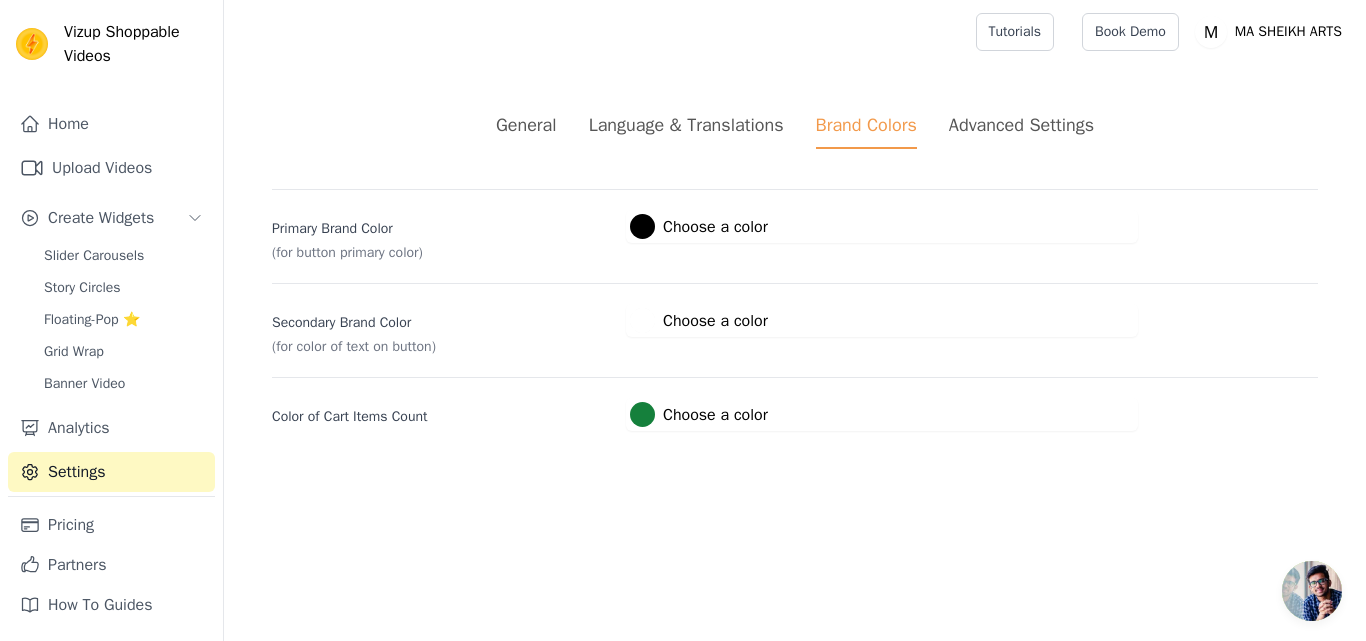 click on "General" at bounding box center [526, 125] 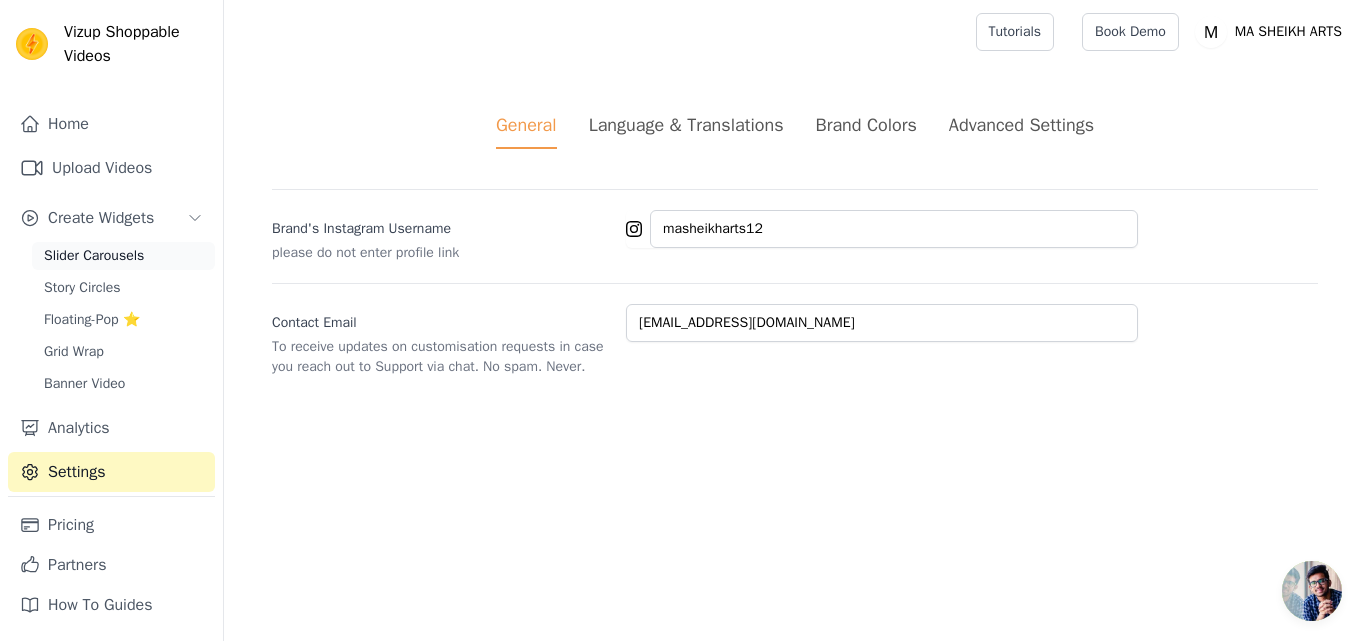 click on "Slider Carousels" at bounding box center (94, 256) 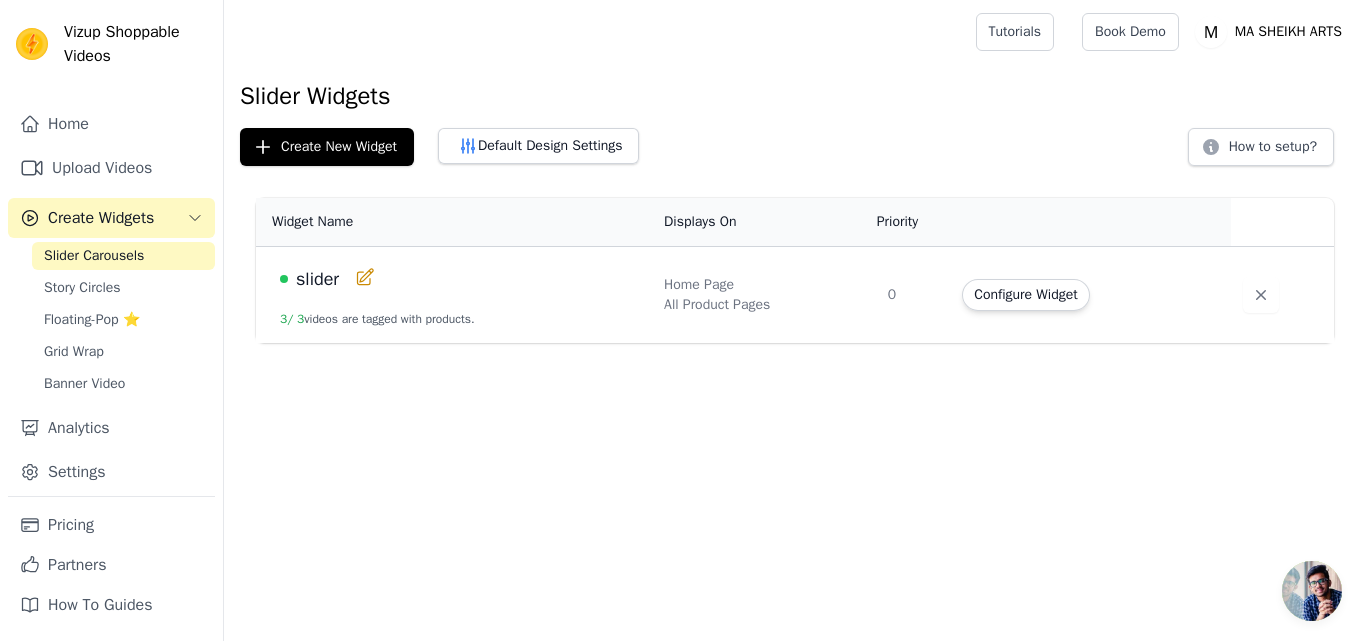 click 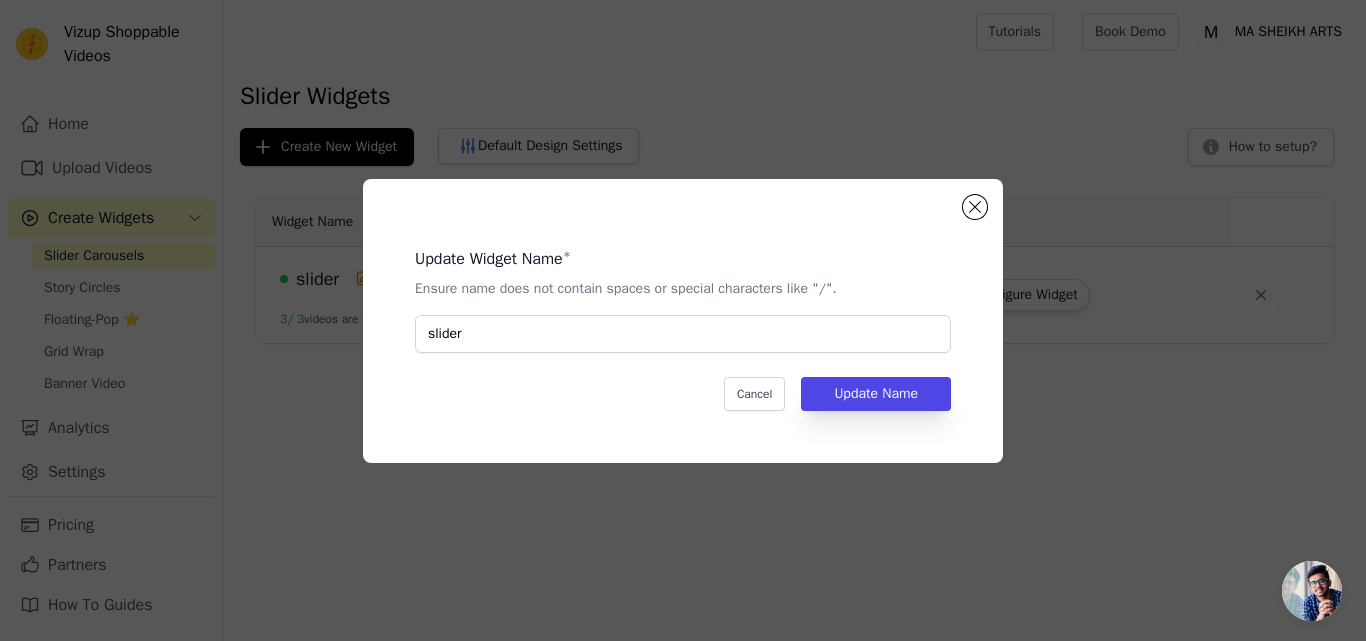 click on "Update Widget Name   *   Ensure name does not contain spaces or special characters like "/".   slider   Cancel   Update Name" 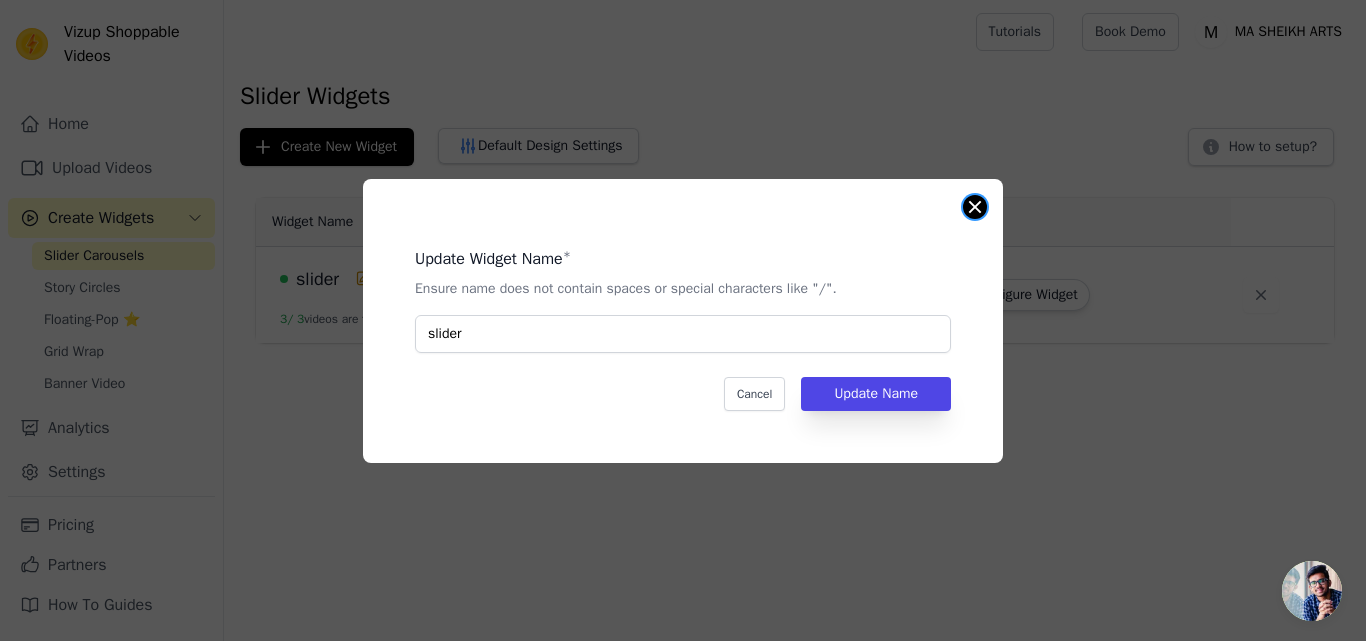 click at bounding box center [975, 207] 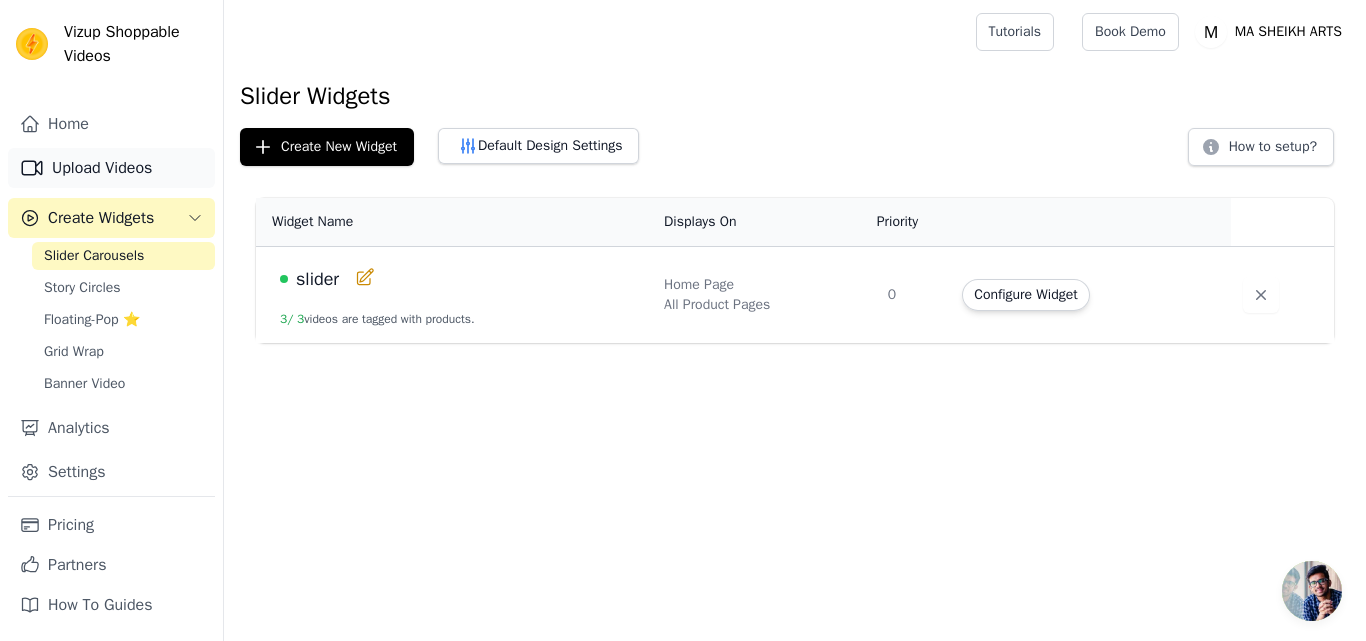 click on "Upload Videos" at bounding box center (111, 168) 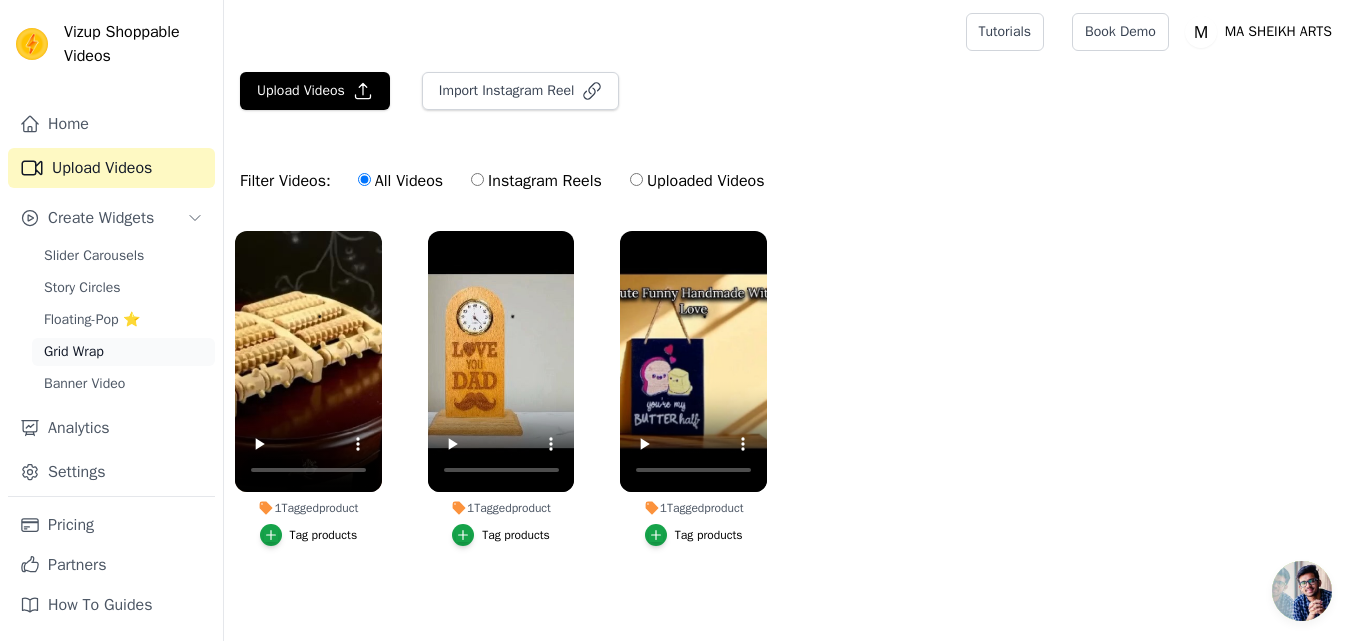 scroll, scrollTop: 14, scrollLeft: 0, axis: vertical 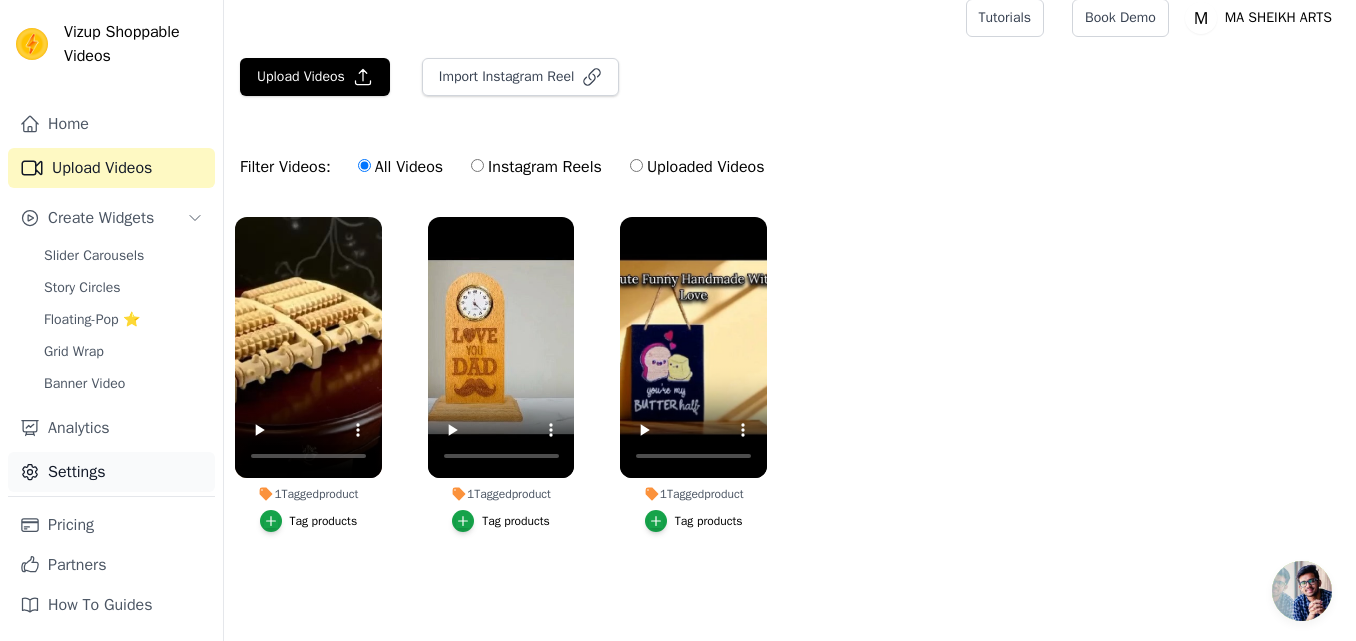 click on "Settings" at bounding box center (111, 472) 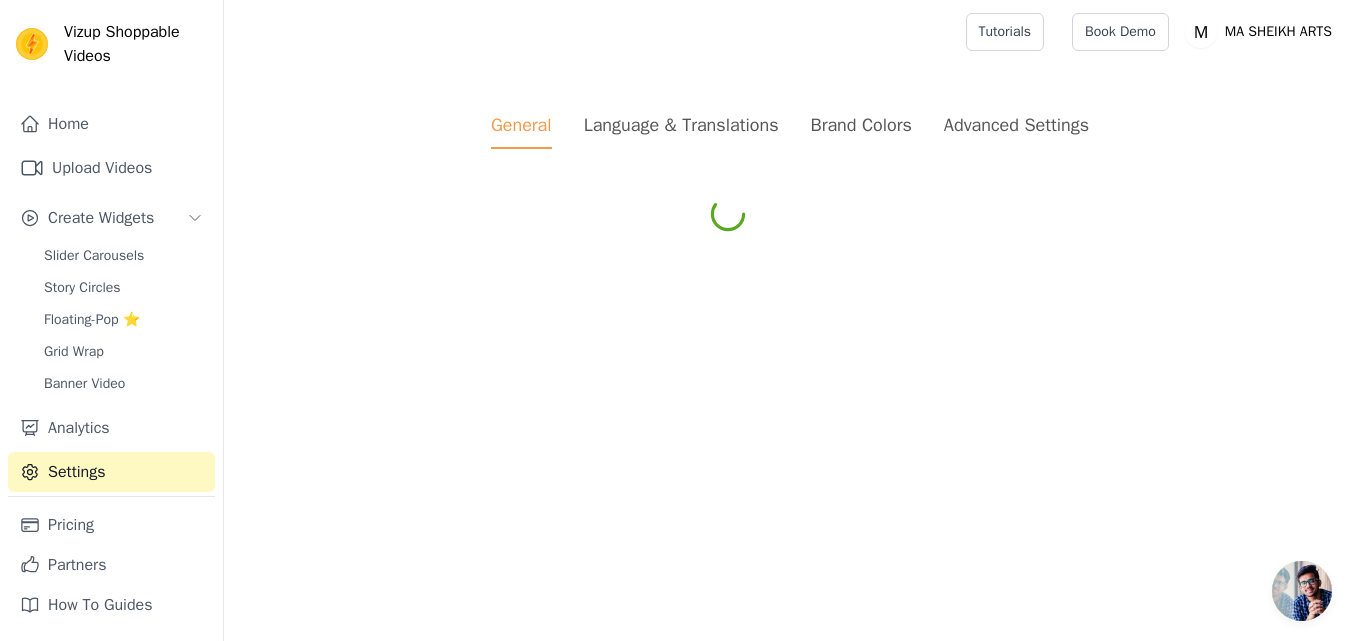 scroll, scrollTop: 0, scrollLeft: 0, axis: both 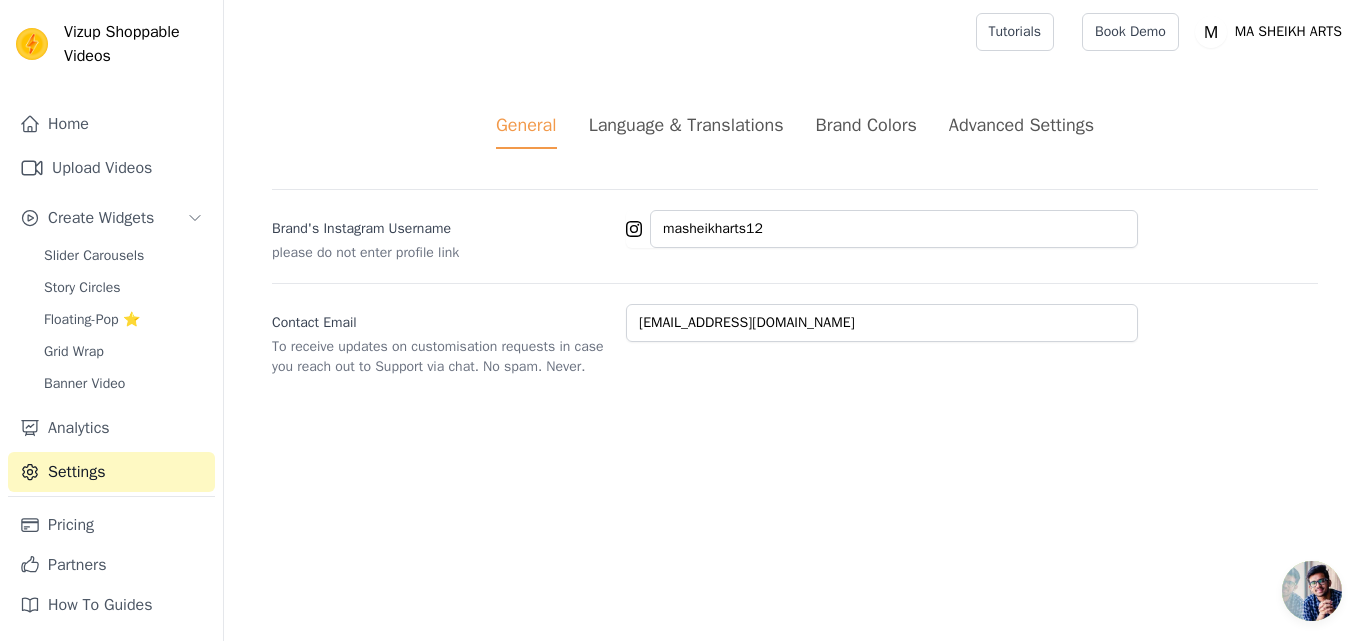 click on "Language & Translations" at bounding box center [686, 125] 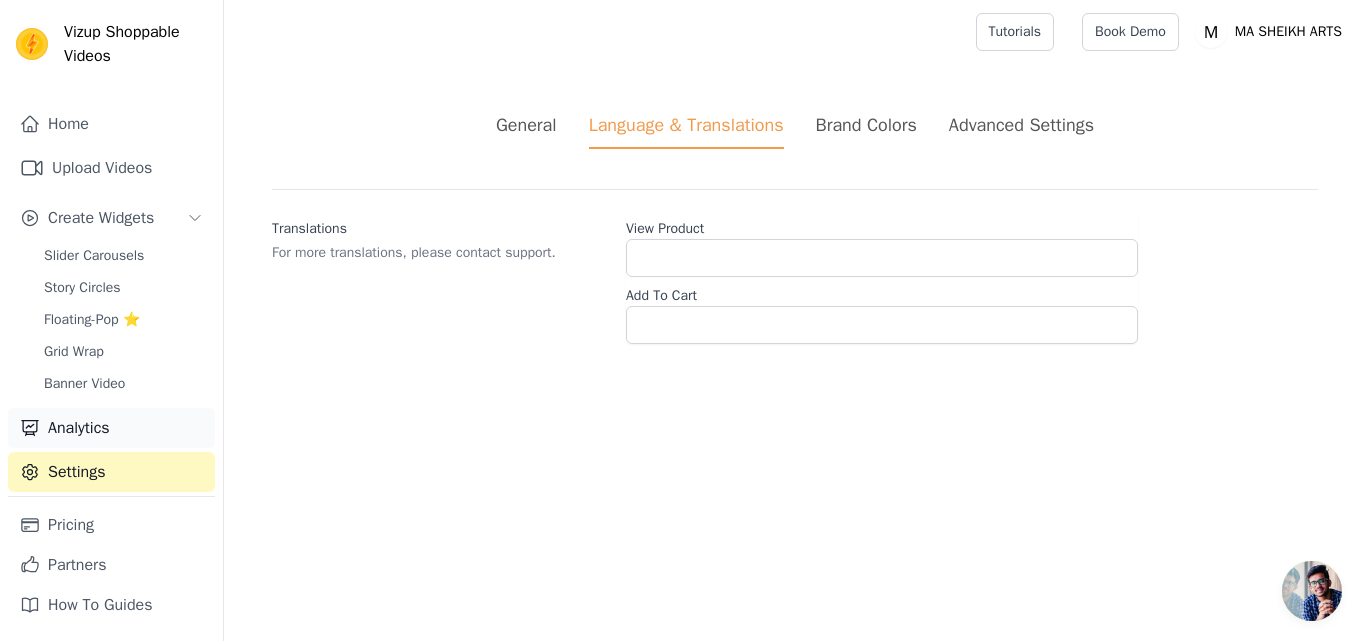 click on "Analytics" at bounding box center [111, 428] 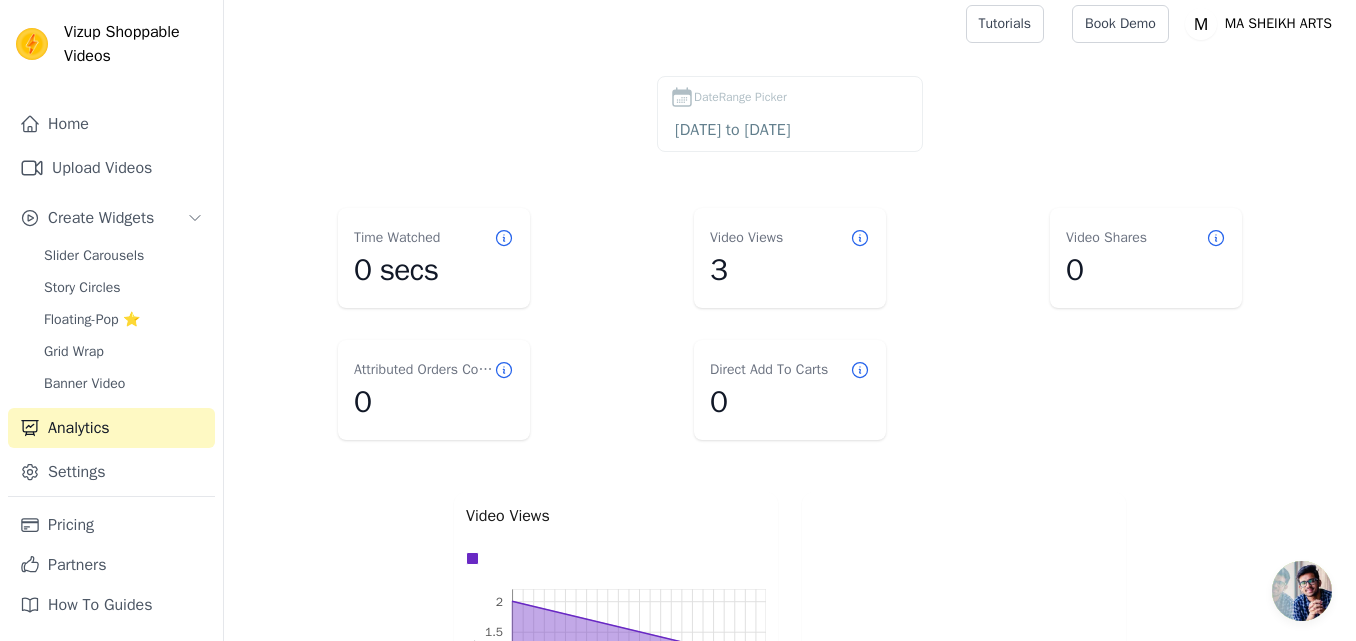 scroll, scrollTop: 0, scrollLeft: 0, axis: both 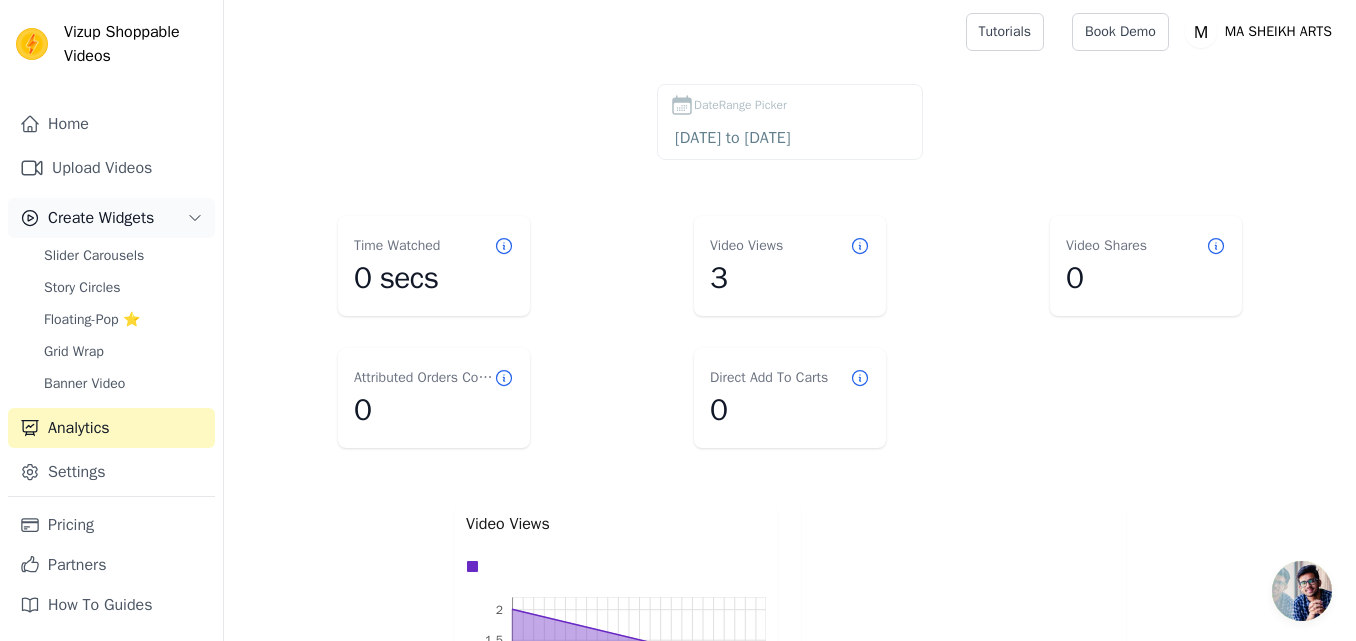 click on "Create Widgets" at bounding box center (101, 218) 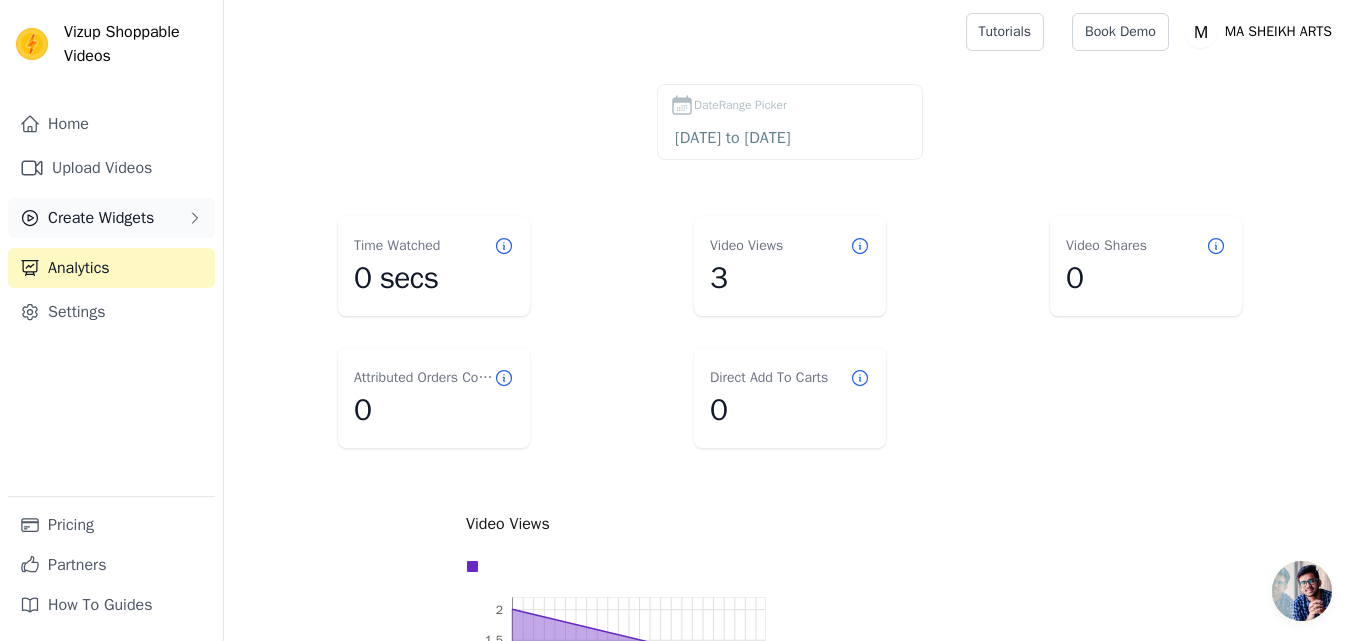 click on "Create Widgets" at bounding box center [101, 218] 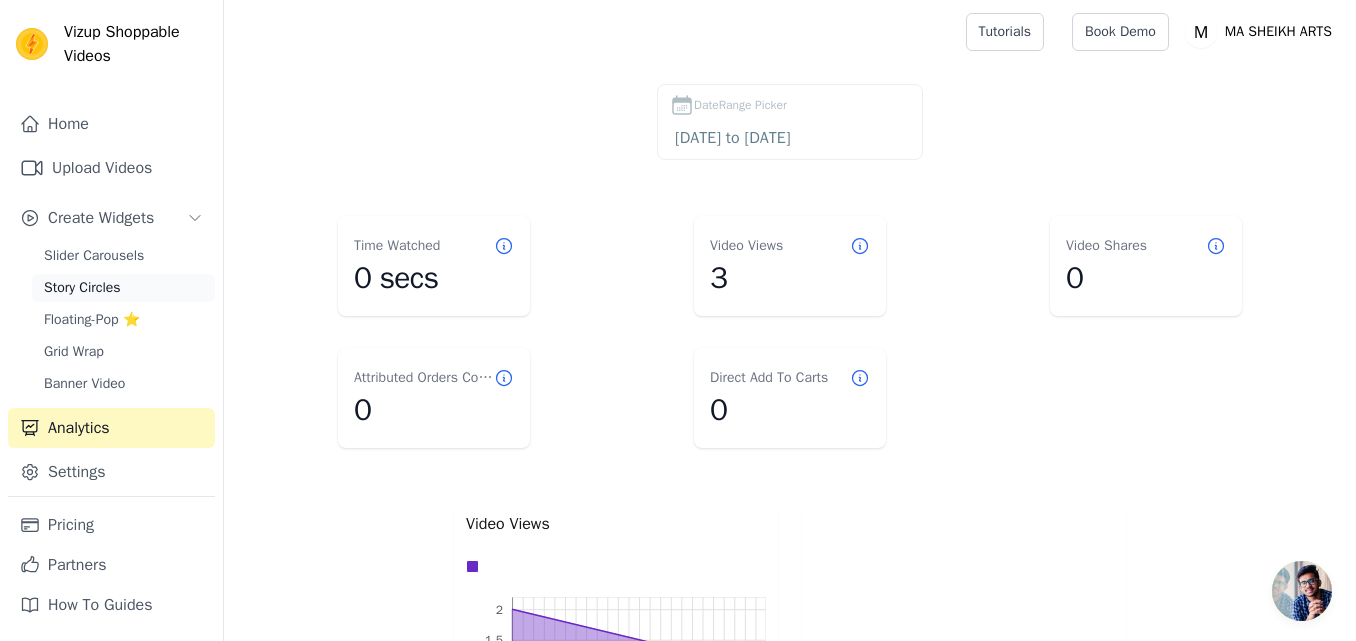 click on "Story Circles" at bounding box center [82, 288] 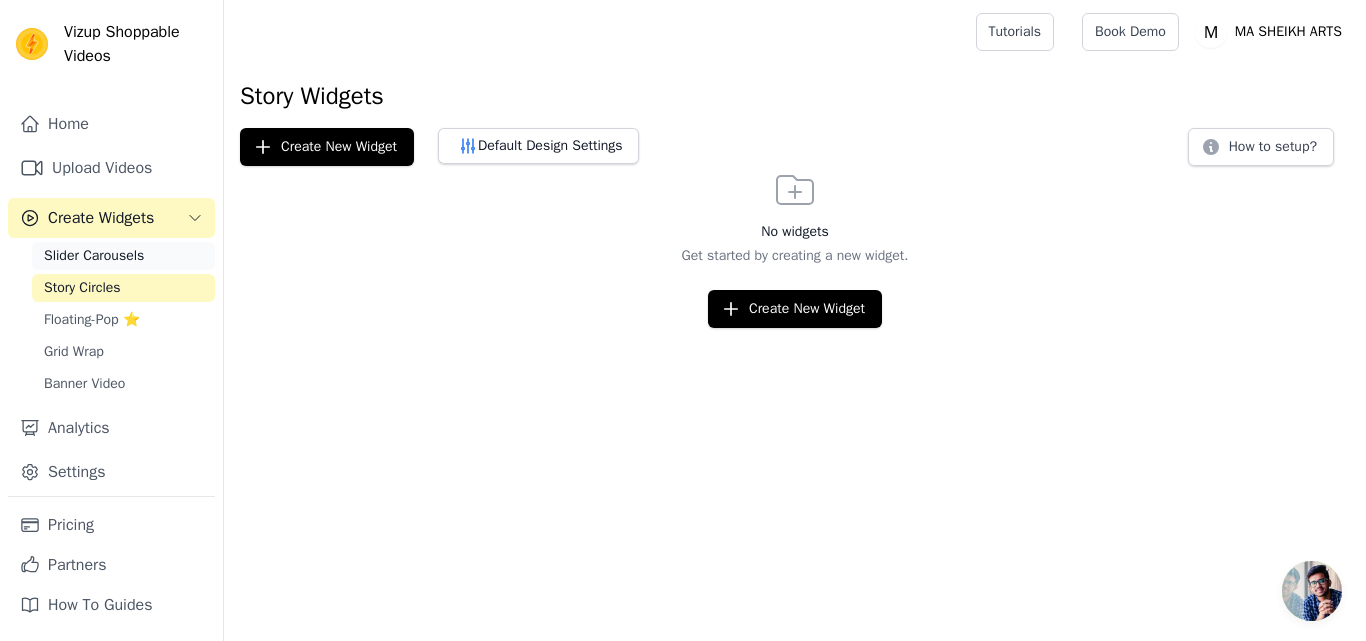 click on "Slider Carousels" at bounding box center (94, 256) 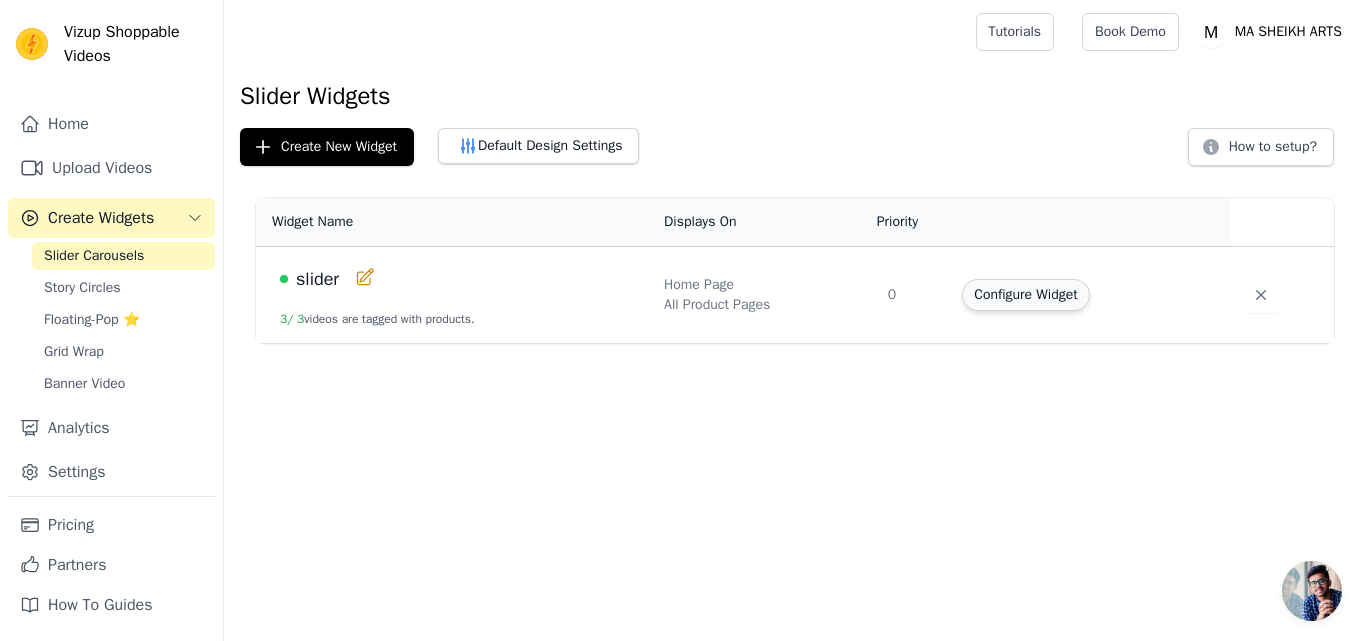 click on "Configure Widget" at bounding box center (1025, 295) 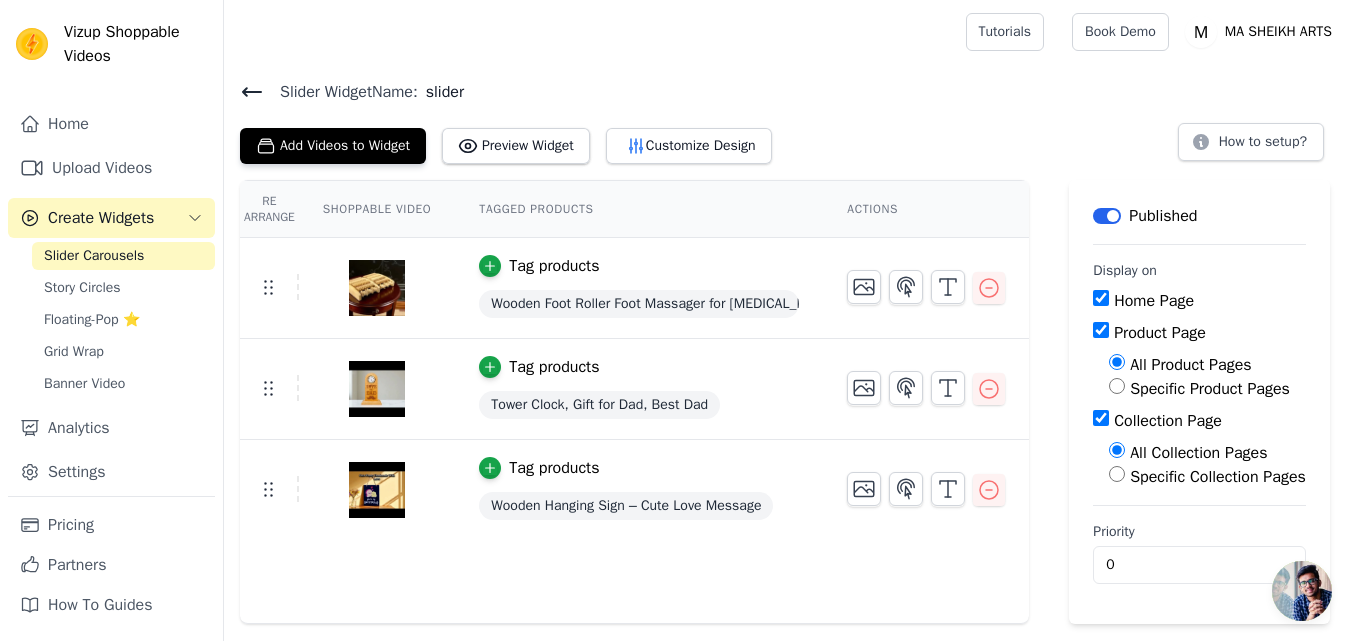 scroll, scrollTop: 7, scrollLeft: 0, axis: vertical 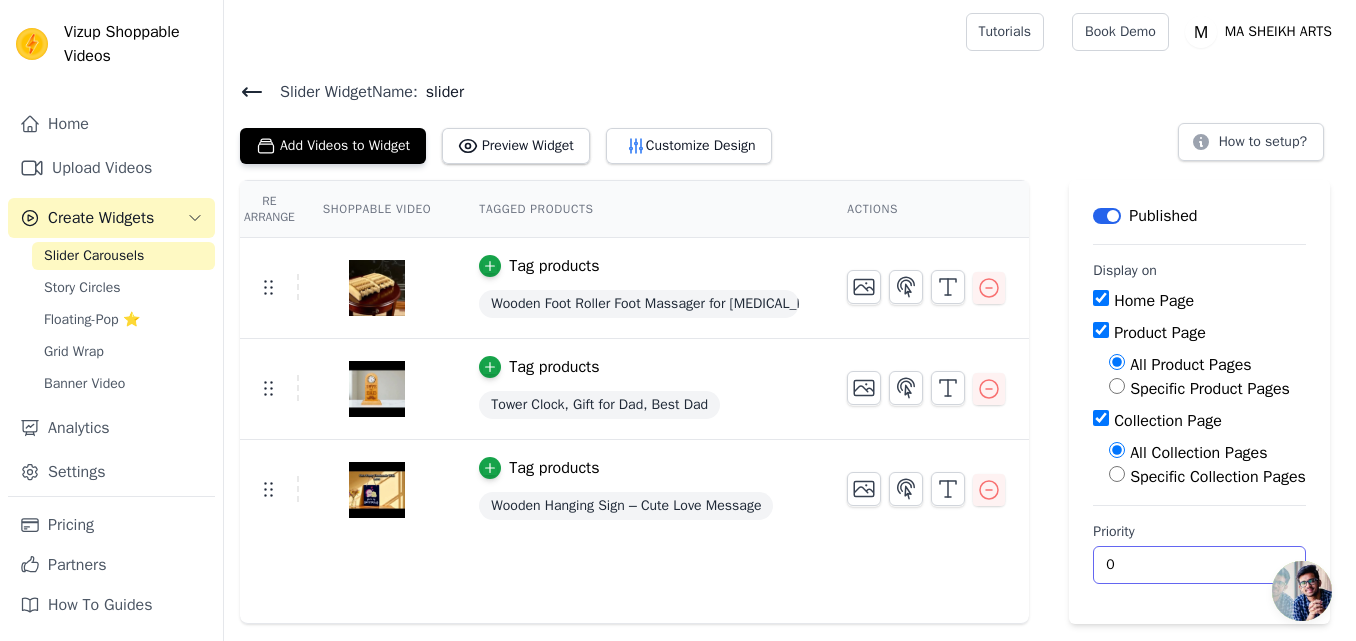 click on "0" at bounding box center [1199, 565] 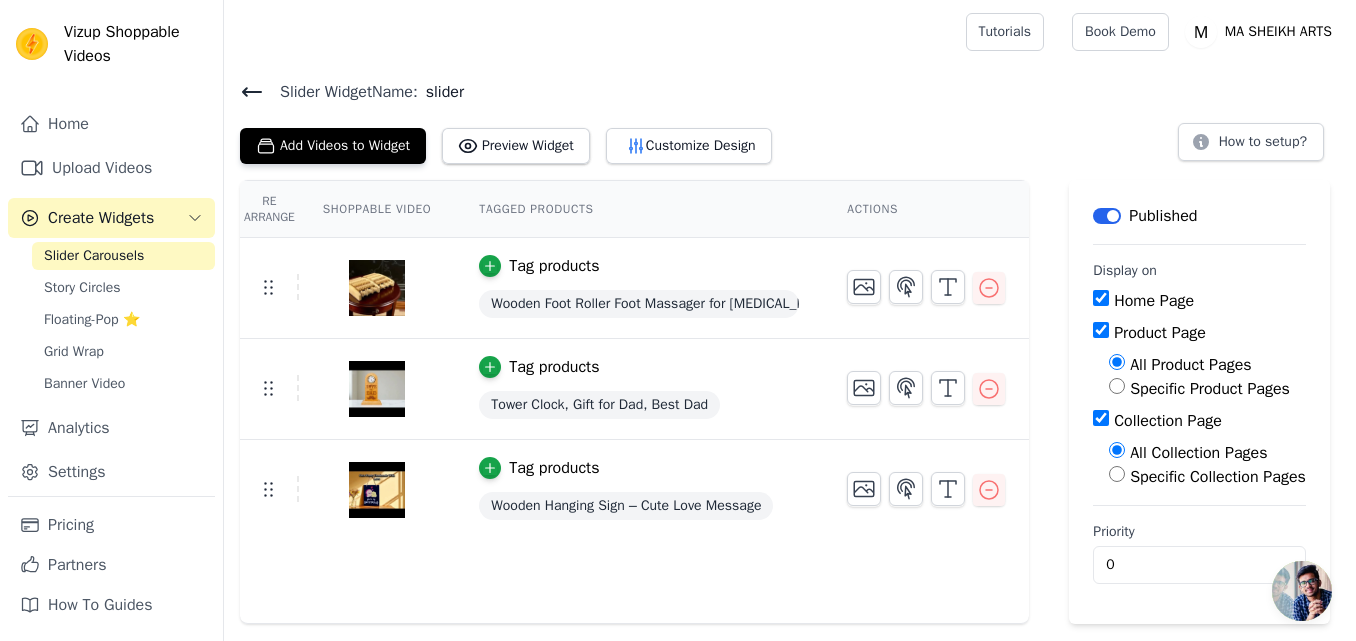 click on "Re Arrange   Shoppable Video   Tagged Products   Actions             Tag products   Wooden Foot Roller Foot Massager for Plantar Fasciitis Relief Foot Massager for Neuropathy & Boosts Circulation Health Care                             Tag products   Tower Clock, Gift for Dad, Best Dad                             Tag products   Wooden Hanging Sign – Cute Love Message" at bounding box center [634, 402] 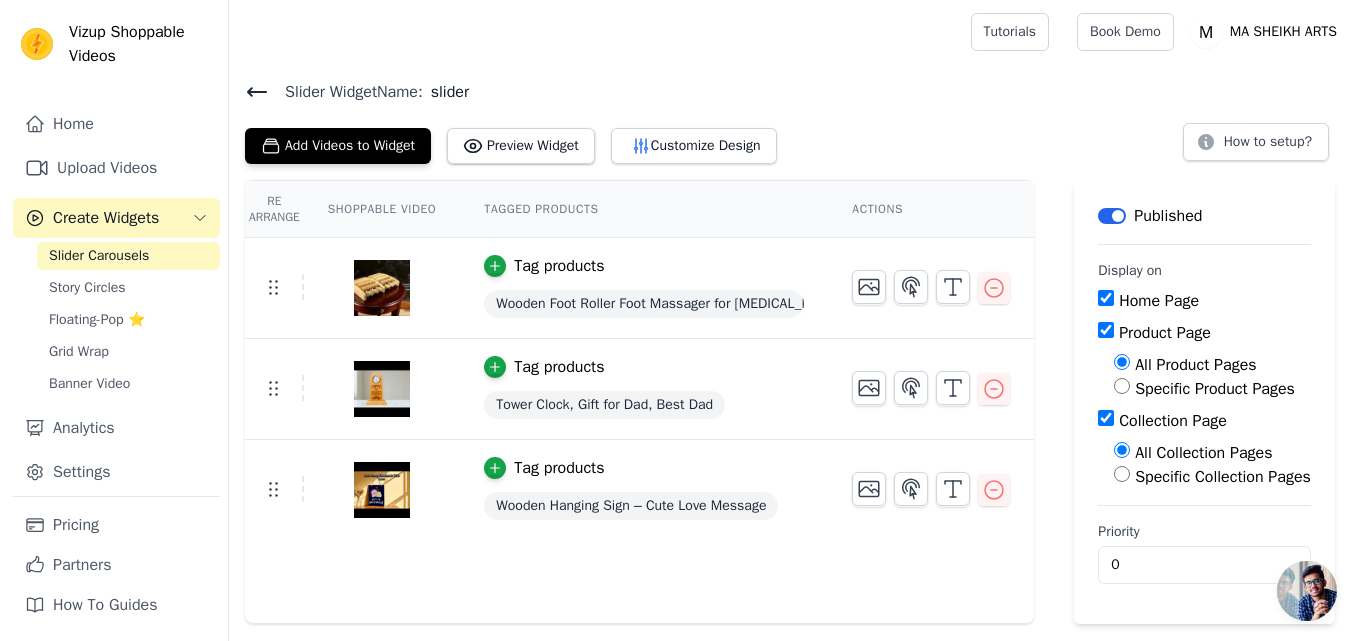 scroll, scrollTop: 0, scrollLeft: 0, axis: both 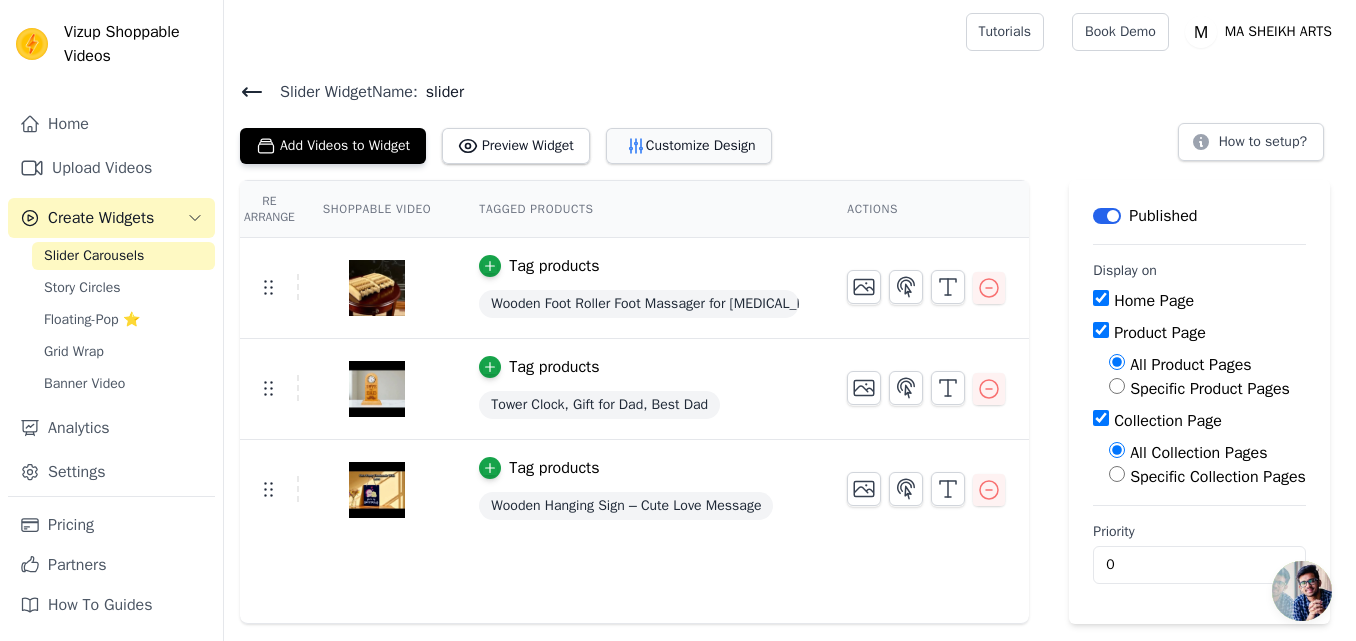 click on "Customize Design" at bounding box center (689, 146) 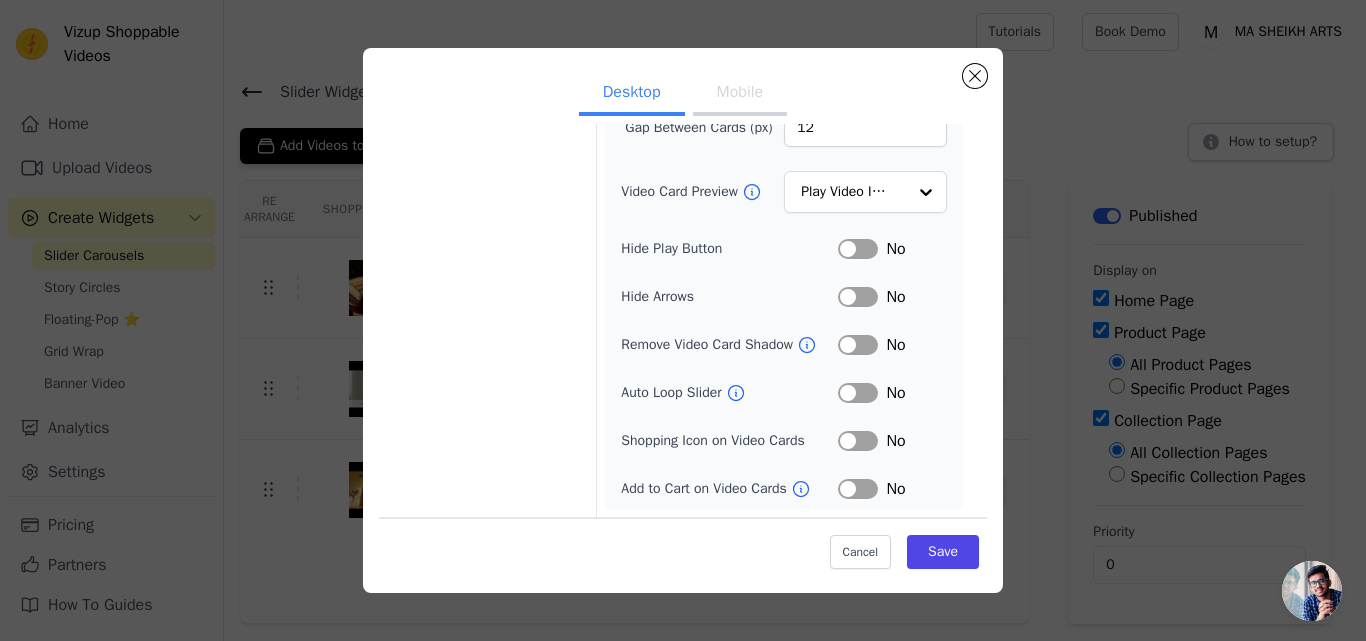 scroll, scrollTop: 0, scrollLeft: 0, axis: both 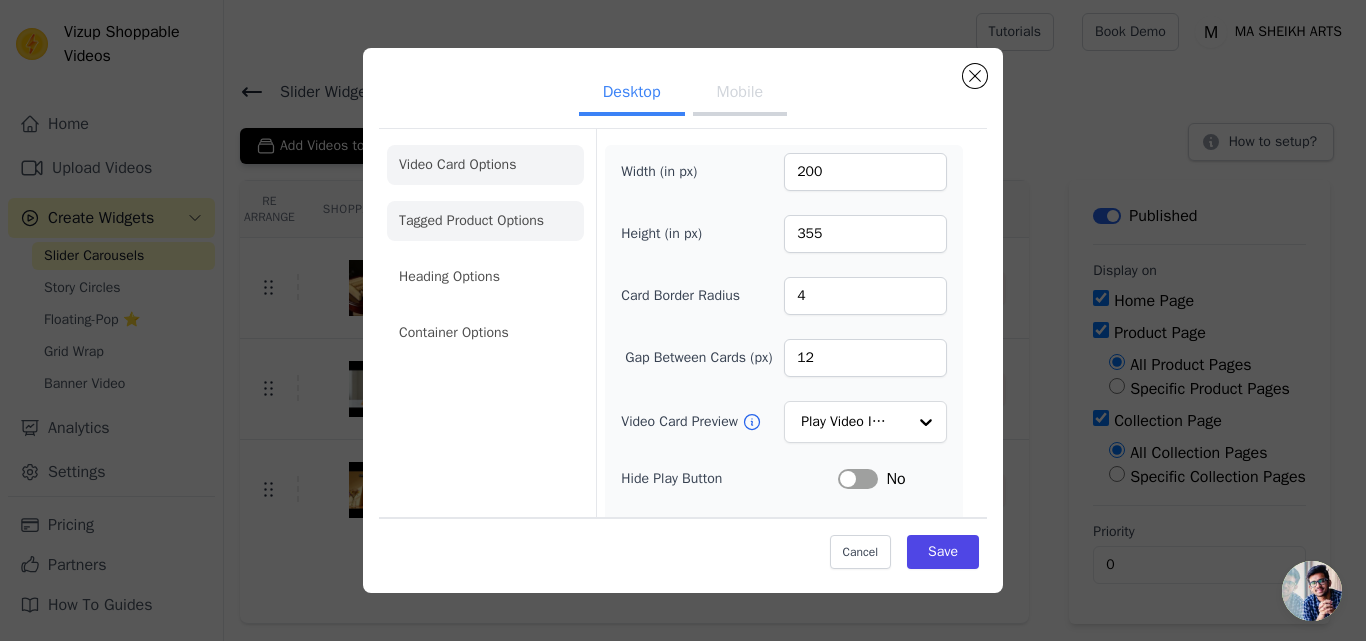 click on "Tagged Product Options" 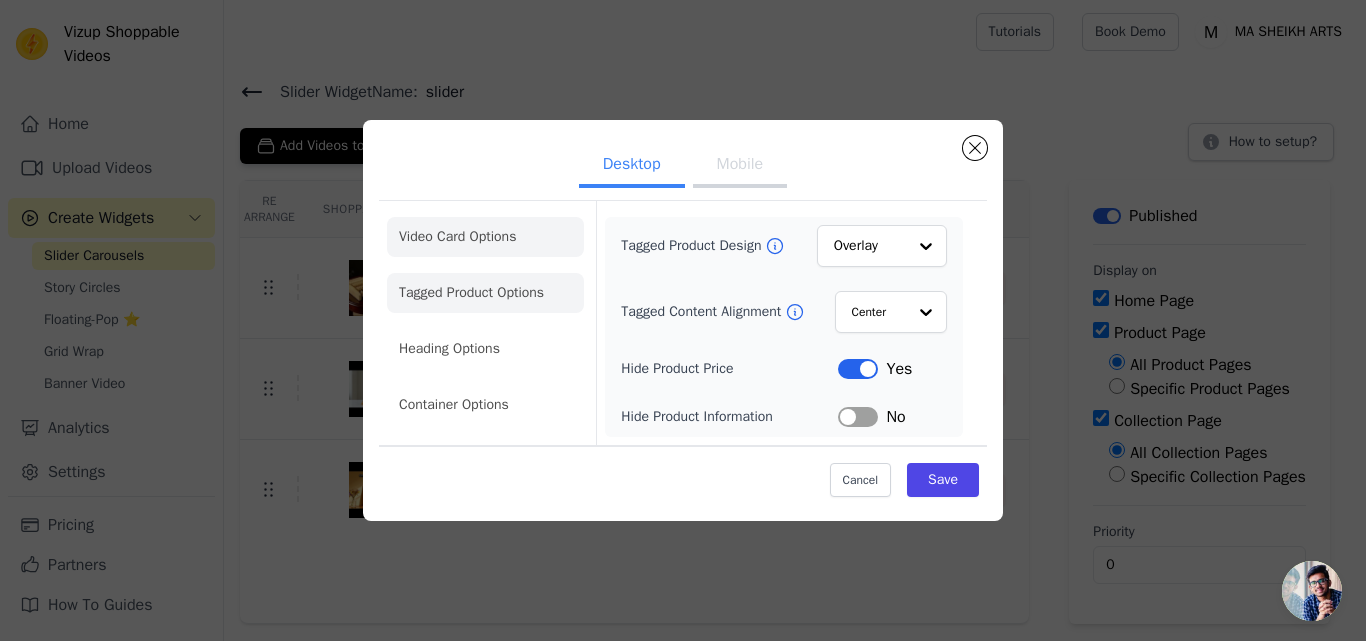 click on "Video Card Options" 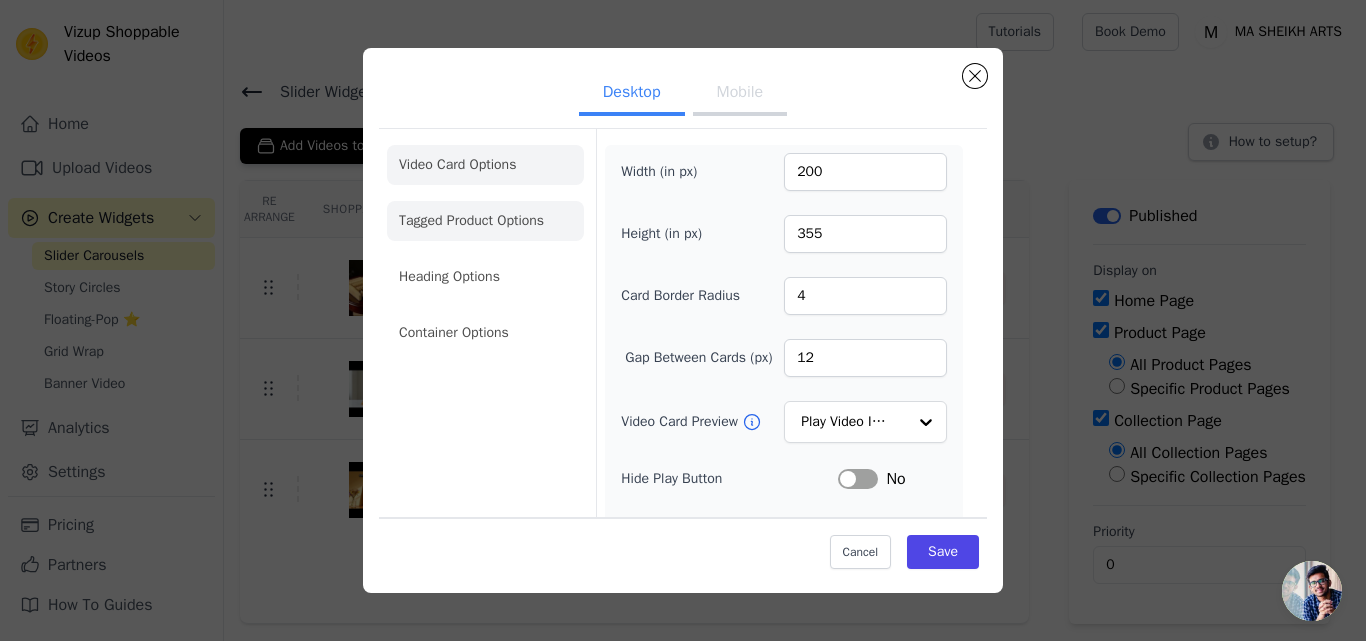 click on "Tagged Product Options" 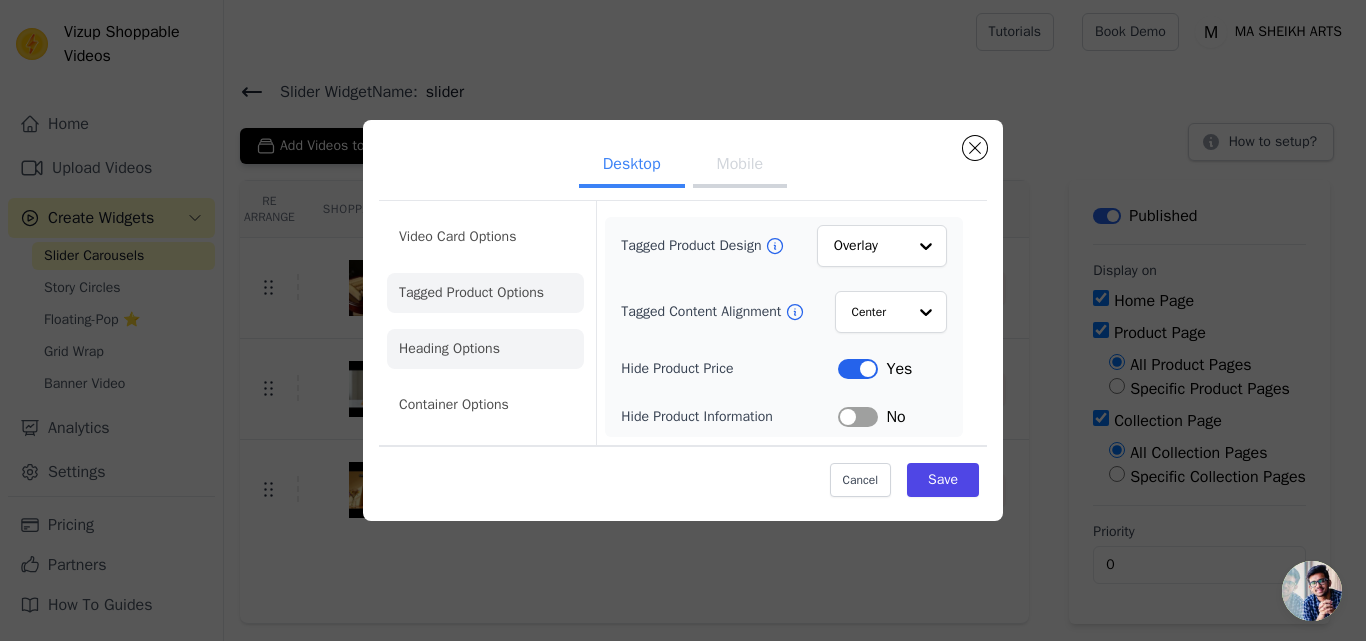click on "Heading Options" 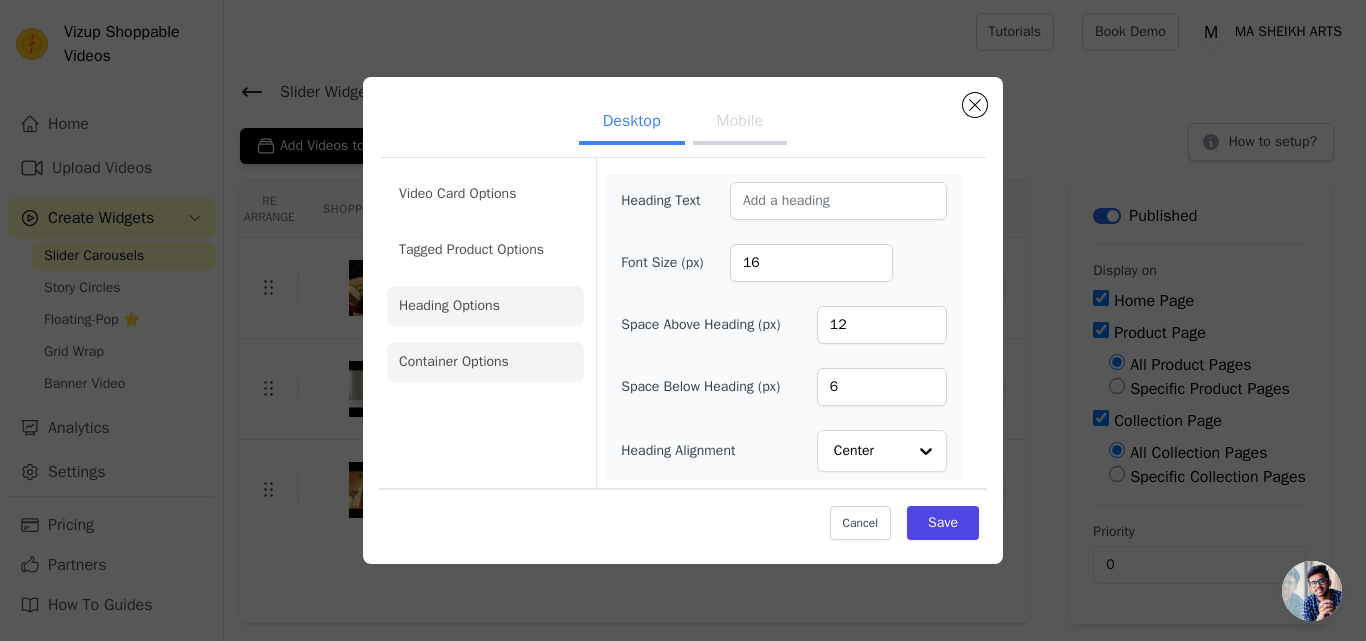 click on "Container Options" 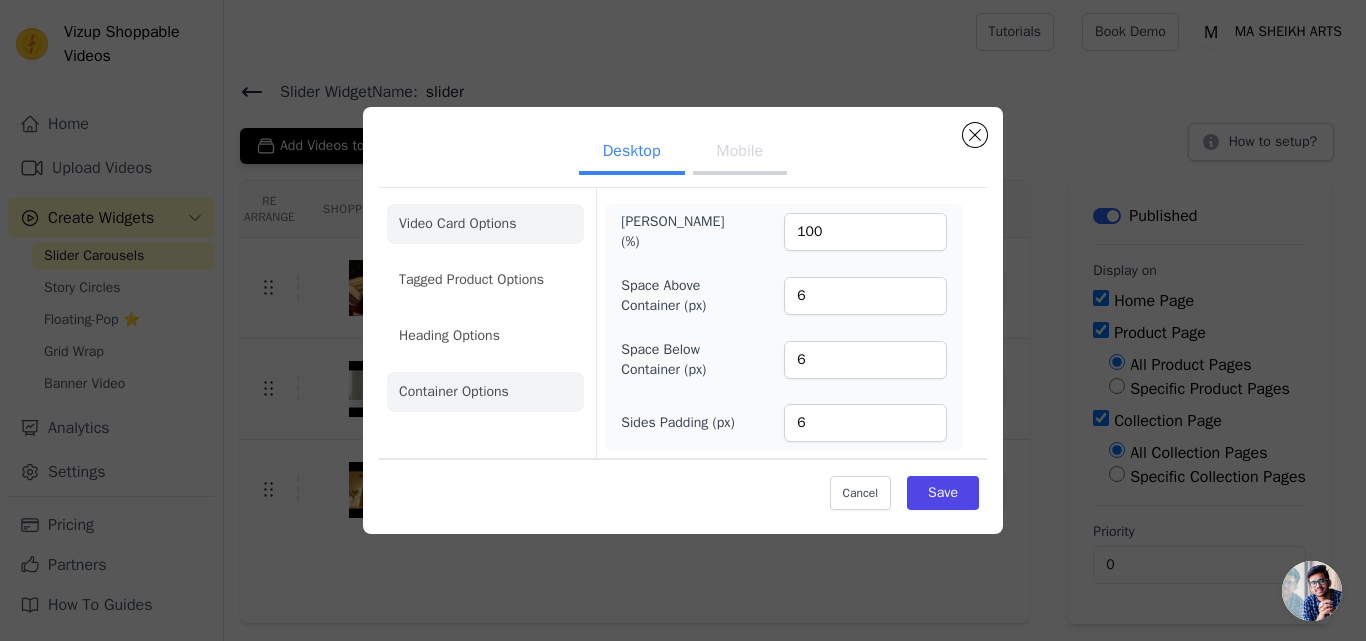click on "Video Card Options" 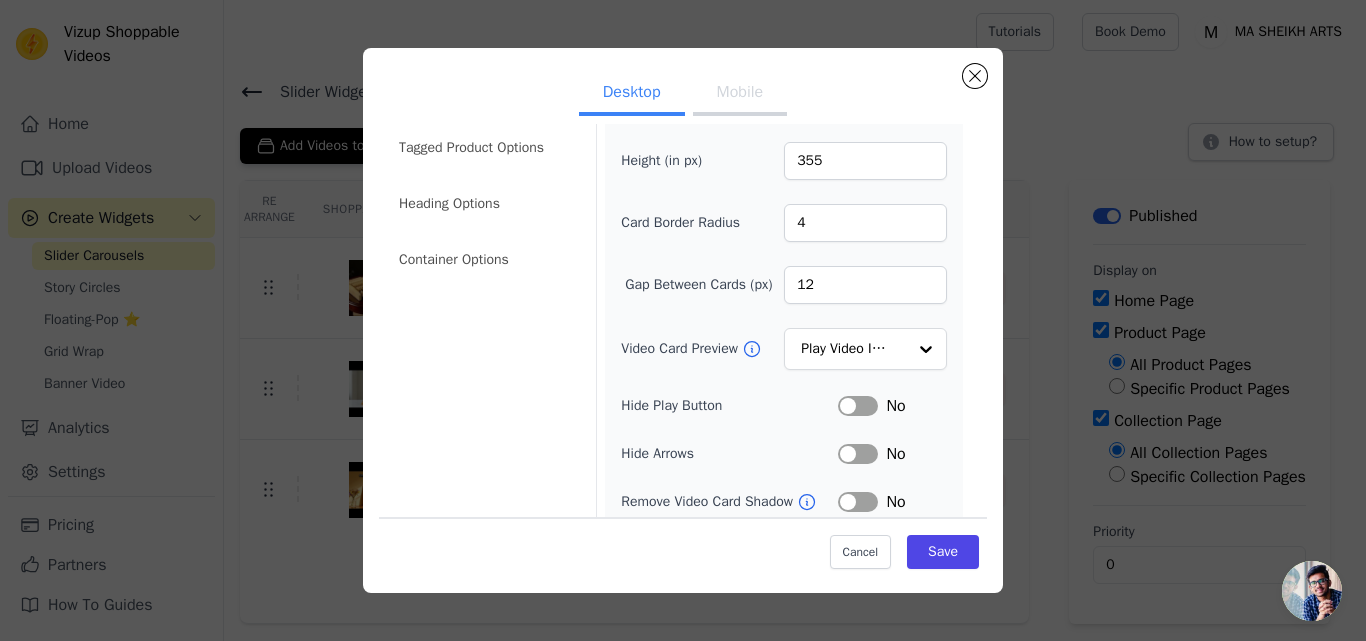 scroll, scrollTop: 230, scrollLeft: 0, axis: vertical 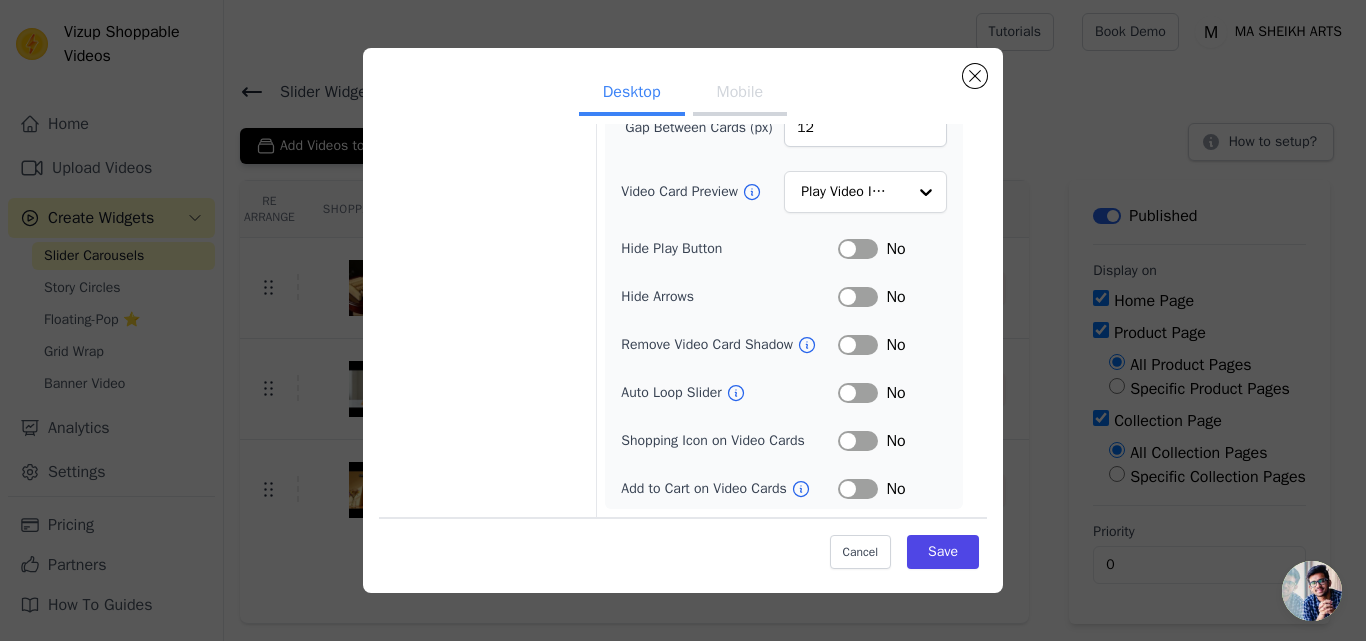 click on "Label" at bounding box center (858, 393) 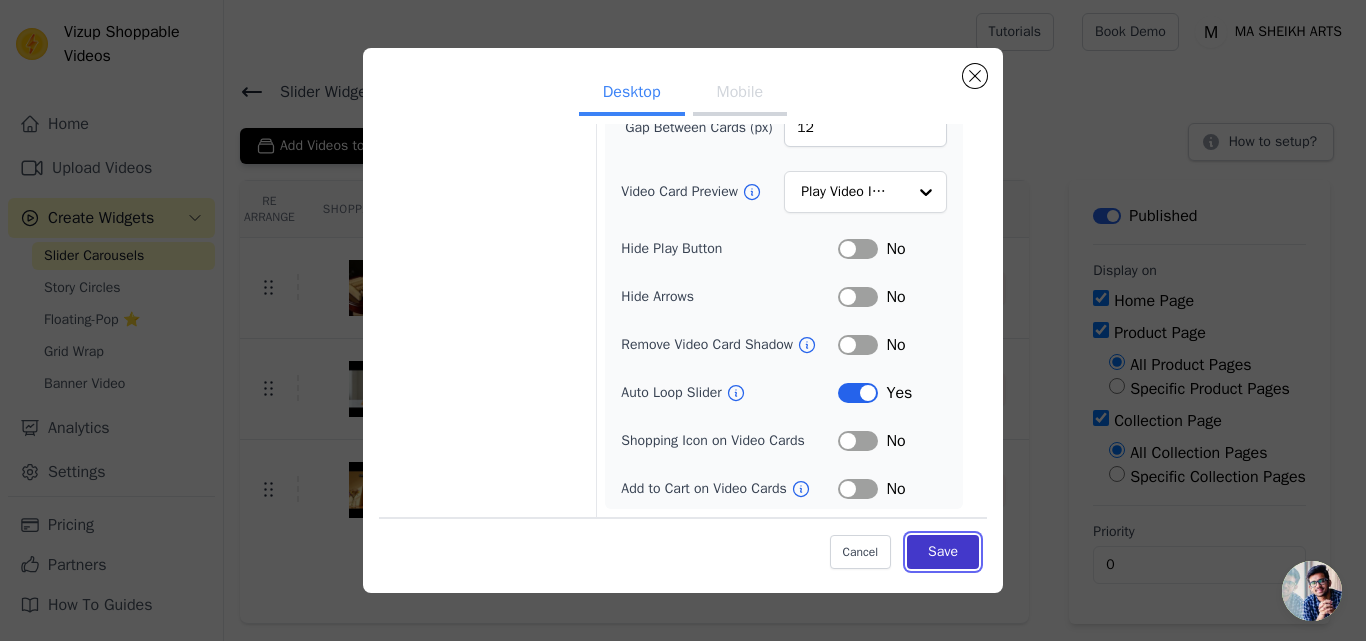 click on "Save" at bounding box center [943, 552] 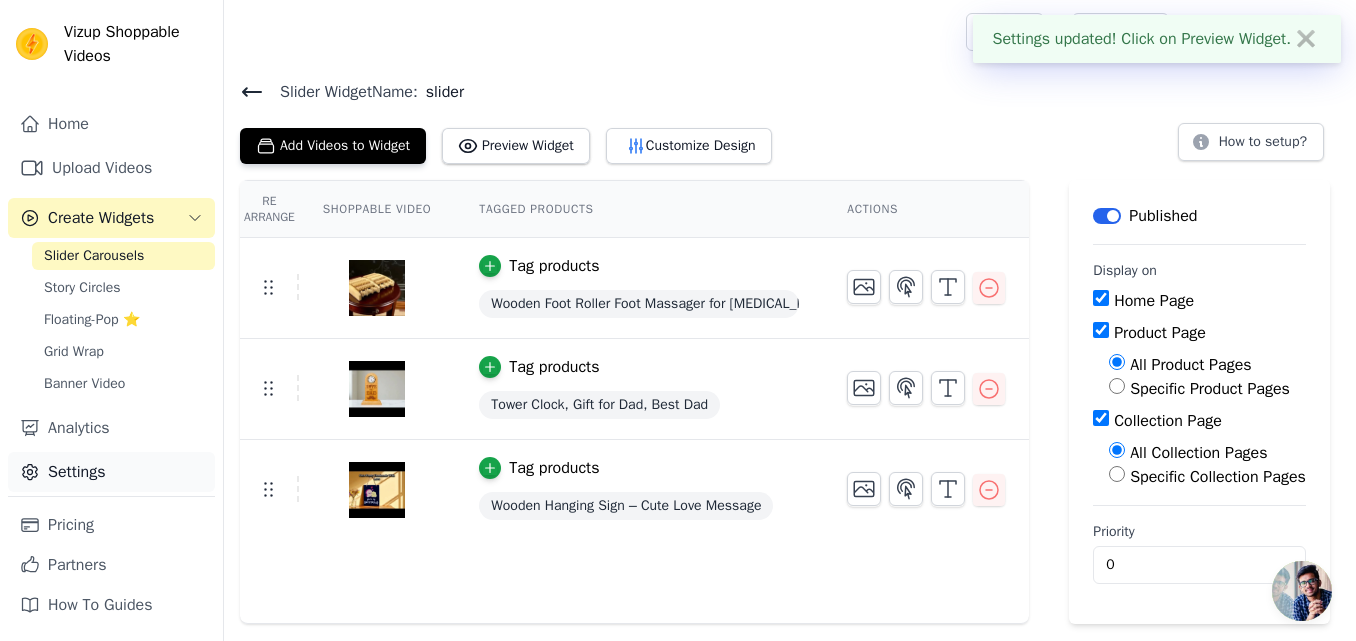 click on "Settings" at bounding box center (111, 472) 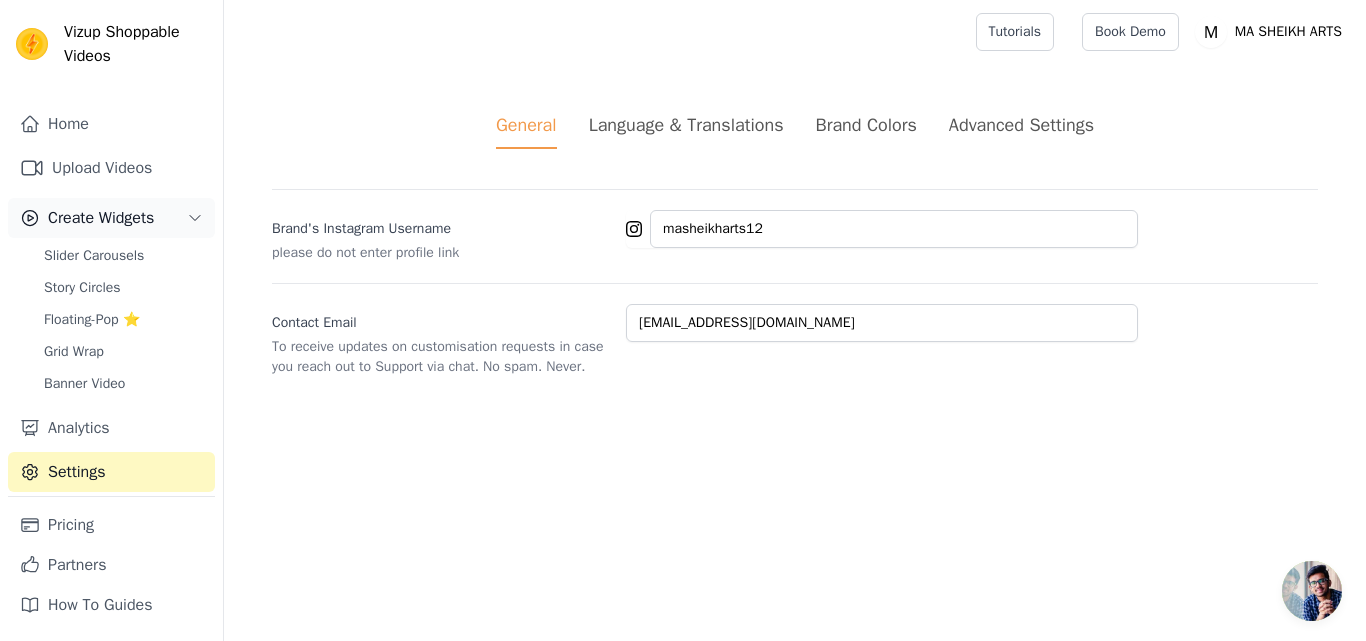 click on "Create Widgets" at bounding box center (101, 218) 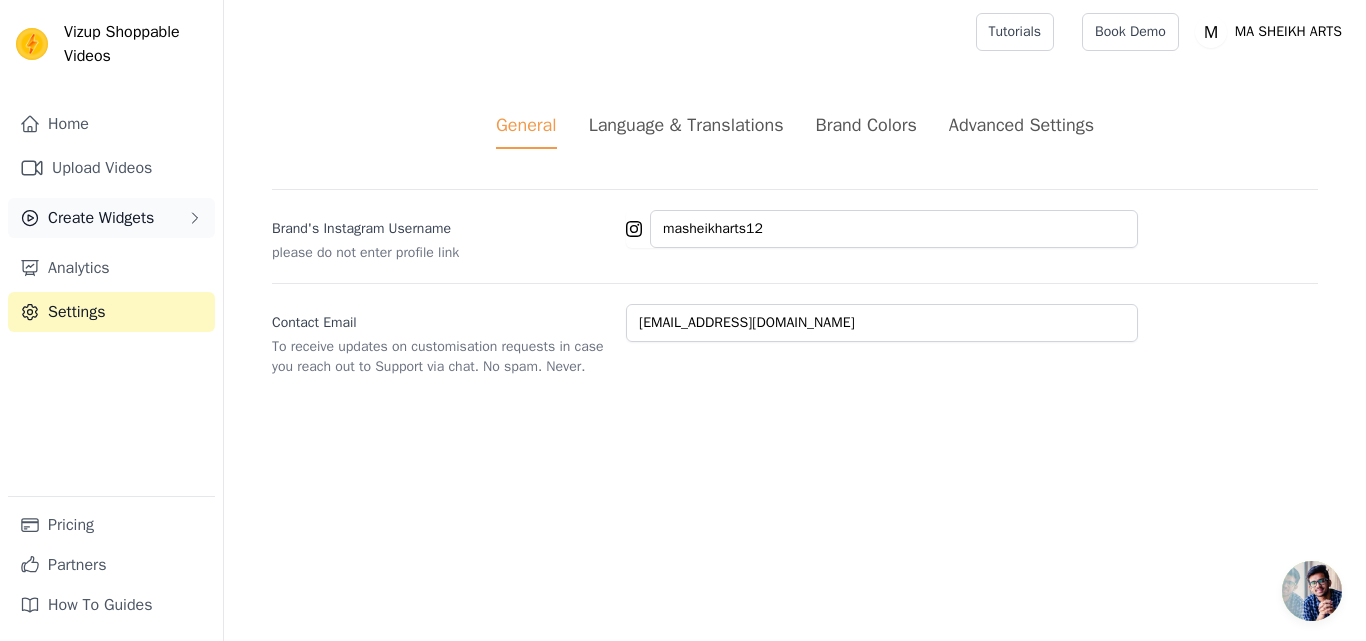 click on "Create Widgets" at bounding box center [101, 218] 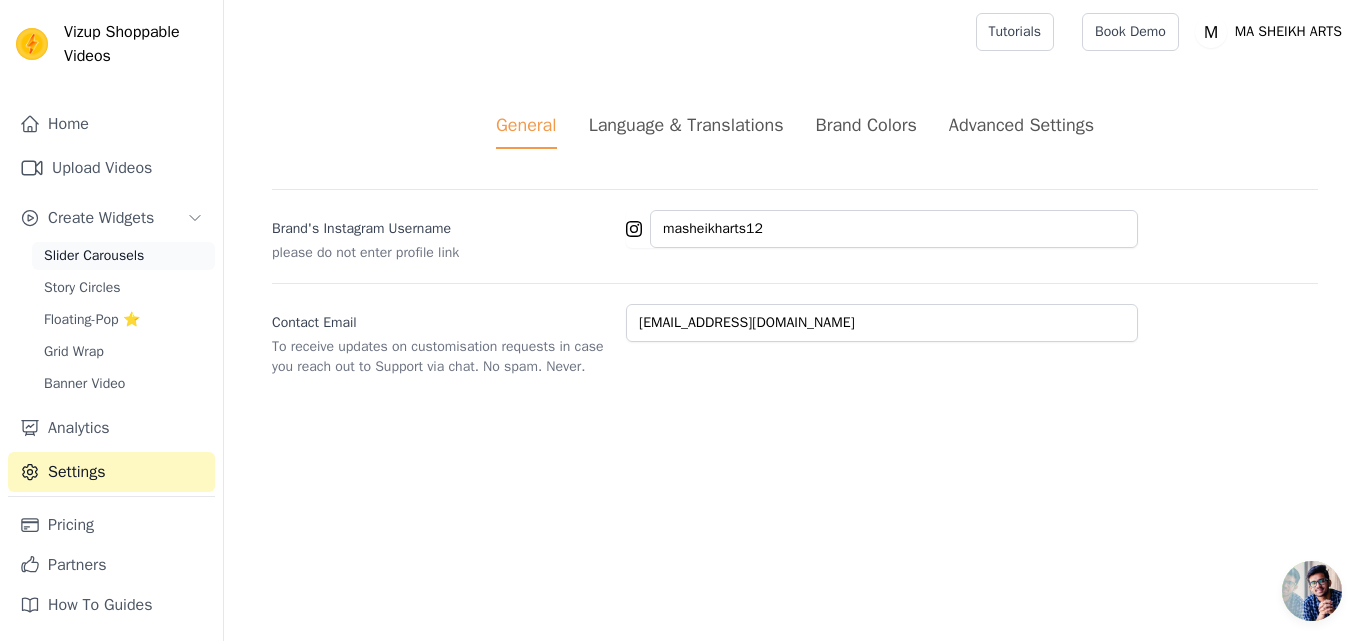 click on "Slider Carousels" at bounding box center [94, 256] 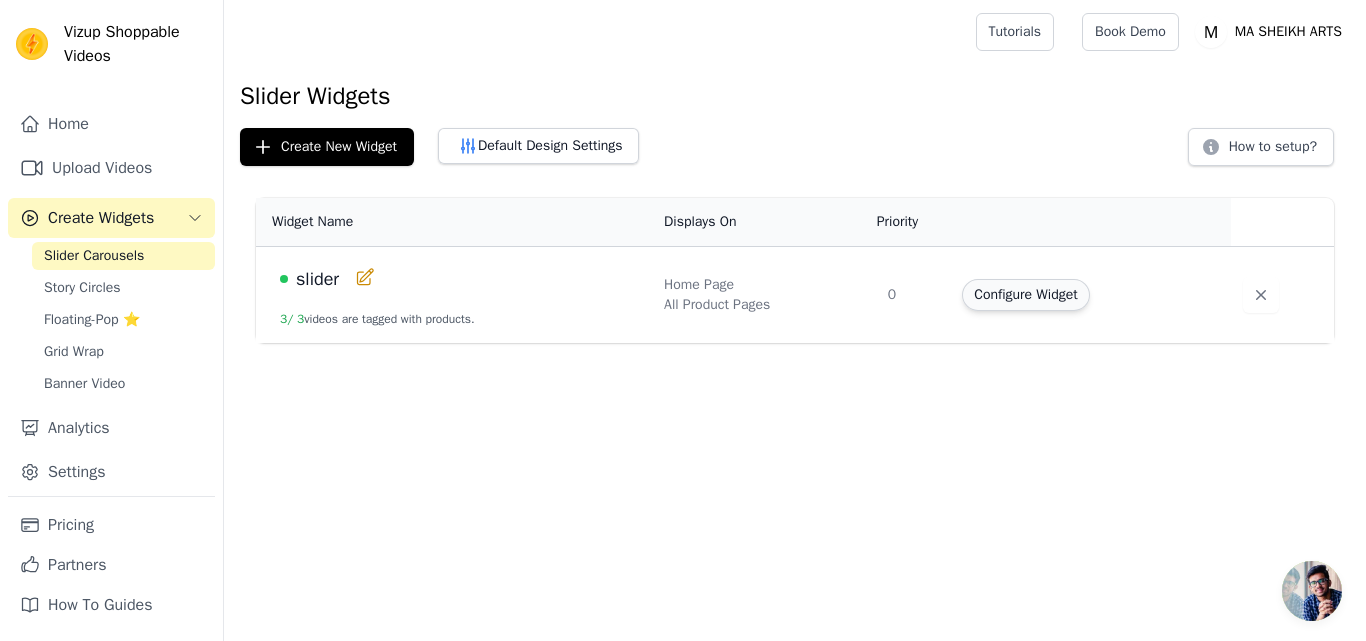 click on "Configure Widget" at bounding box center [1025, 295] 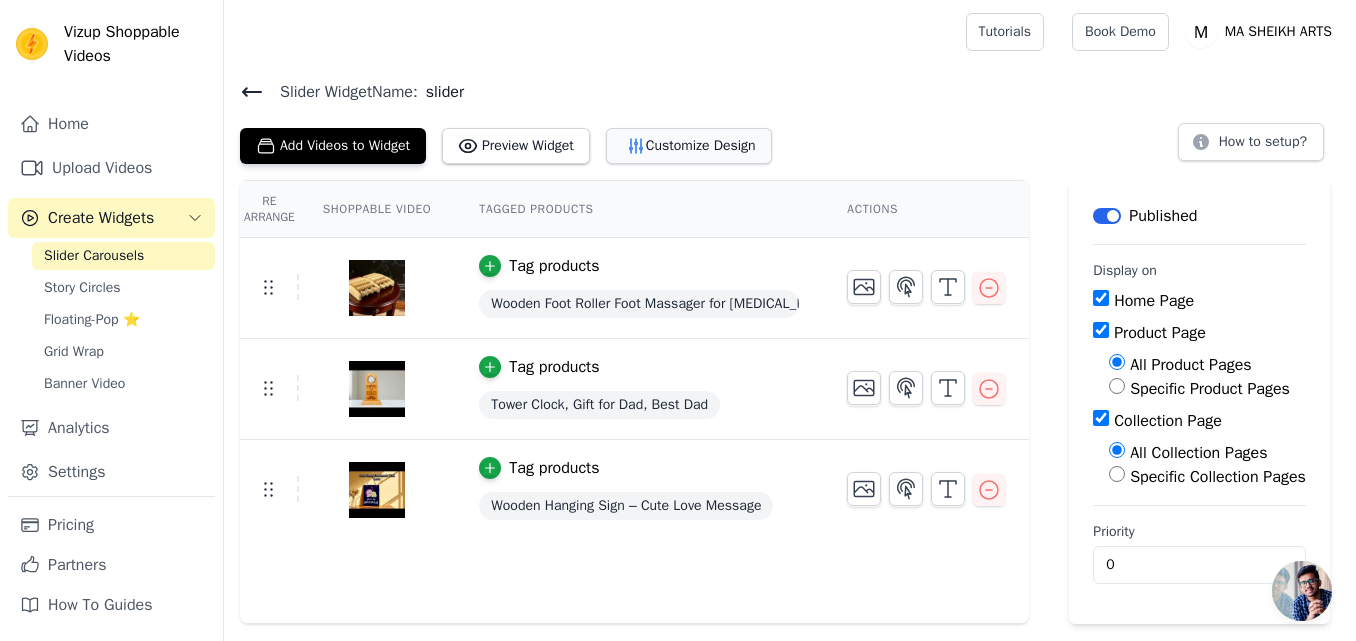 click on "Customize Design" at bounding box center [689, 146] 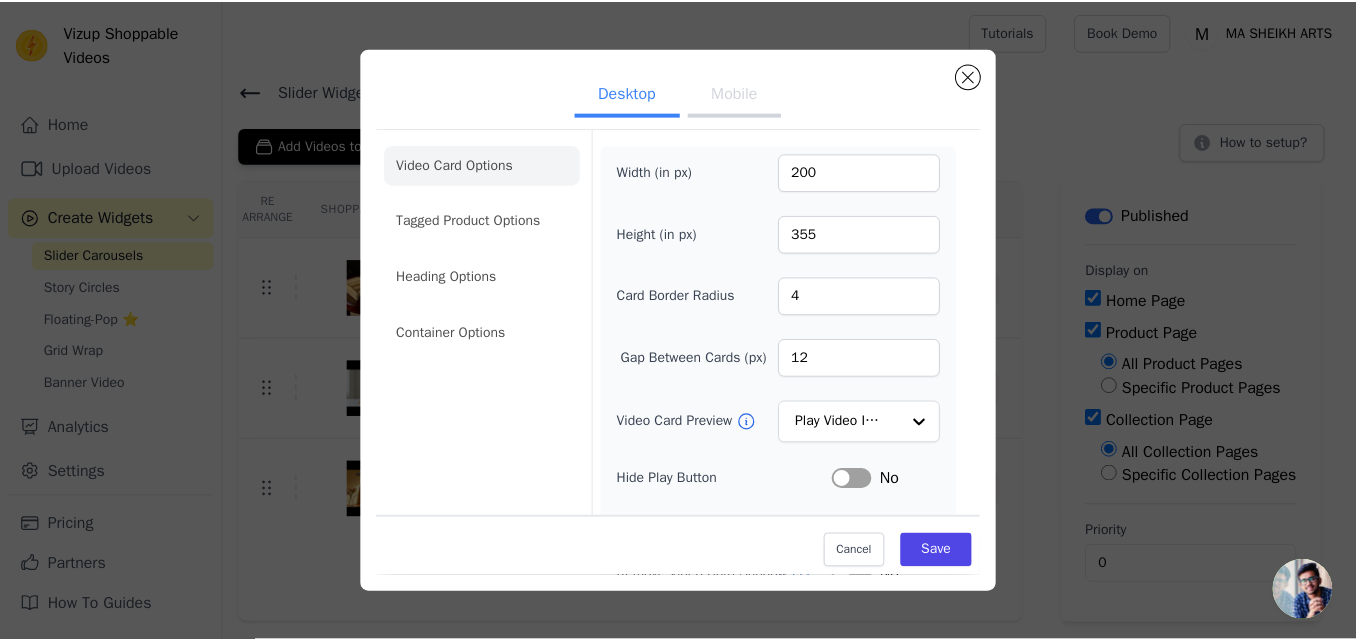 scroll, scrollTop: 230, scrollLeft: 0, axis: vertical 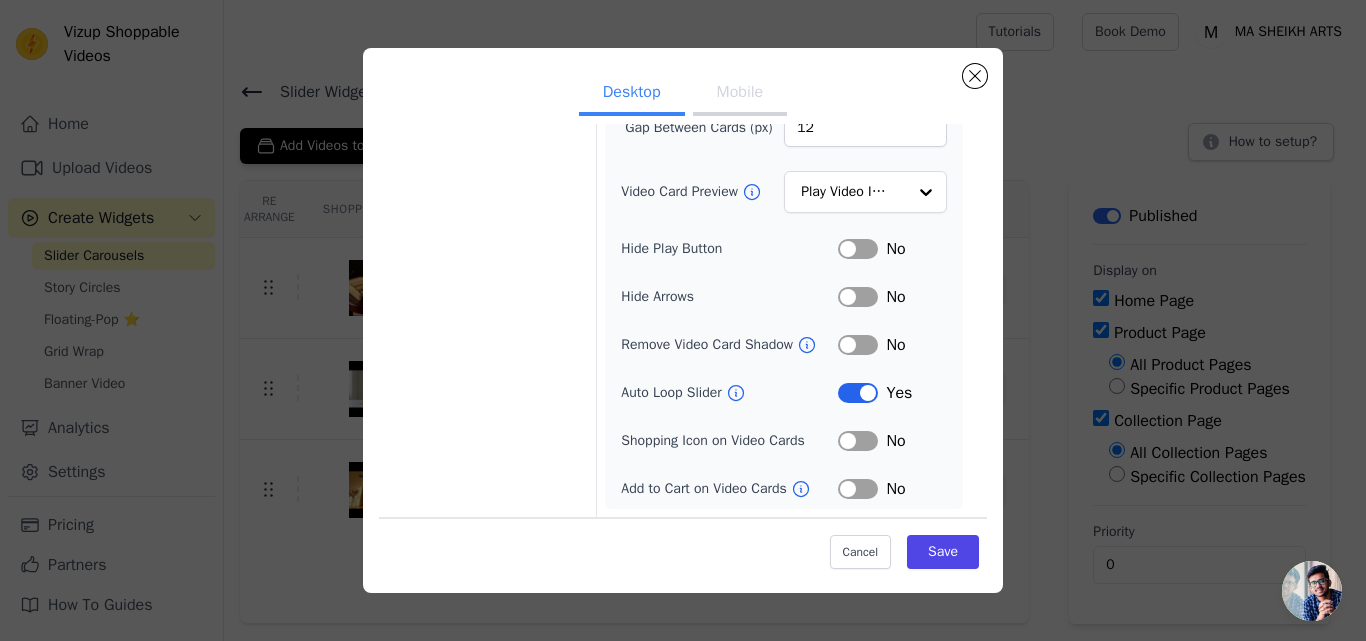 click on "Label" at bounding box center [858, 489] 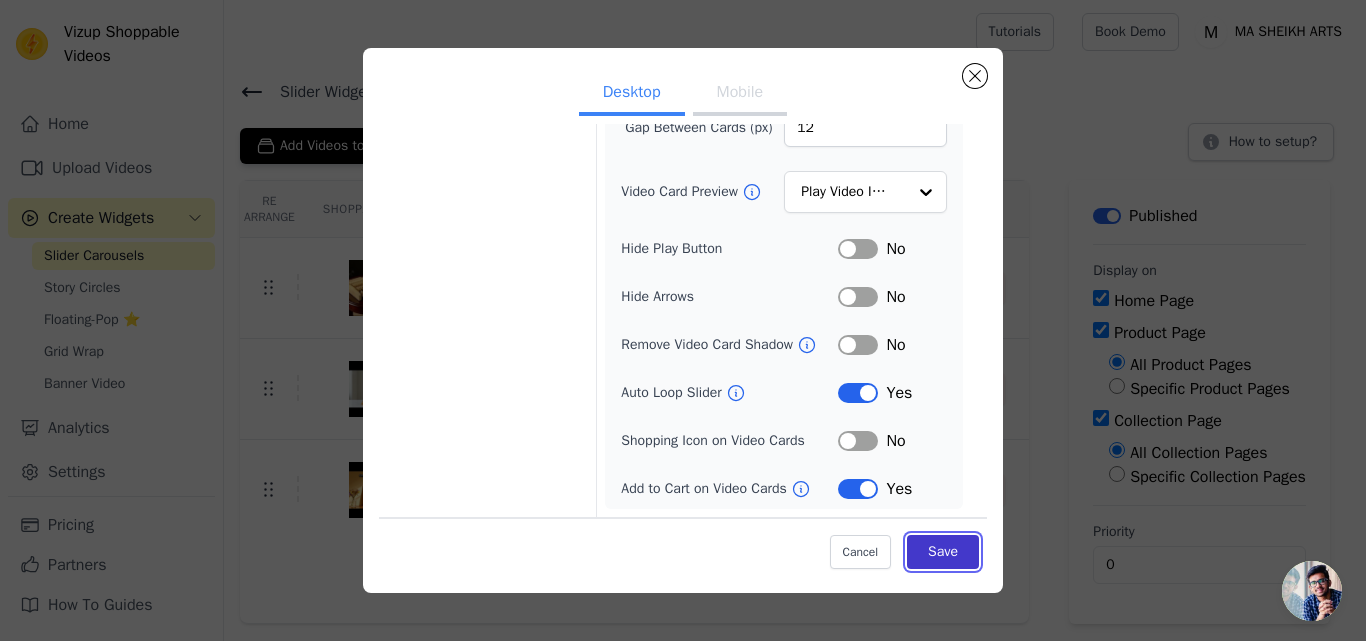 click on "Save" at bounding box center [943, 552] 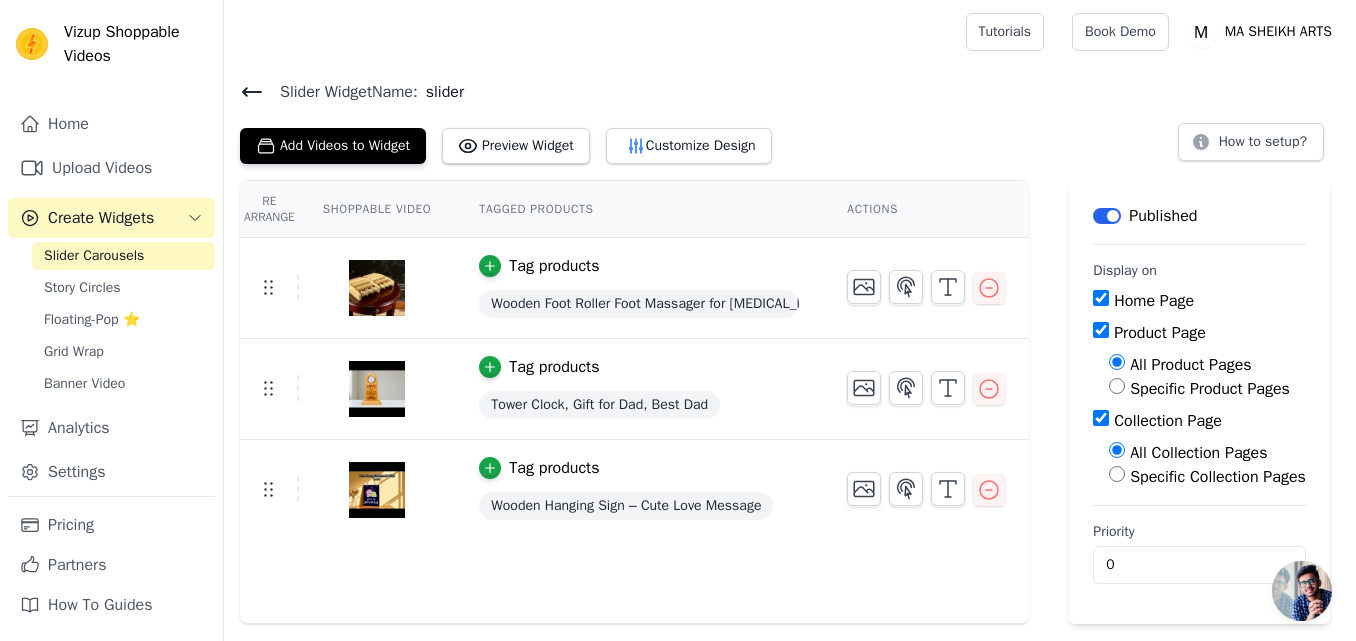 click 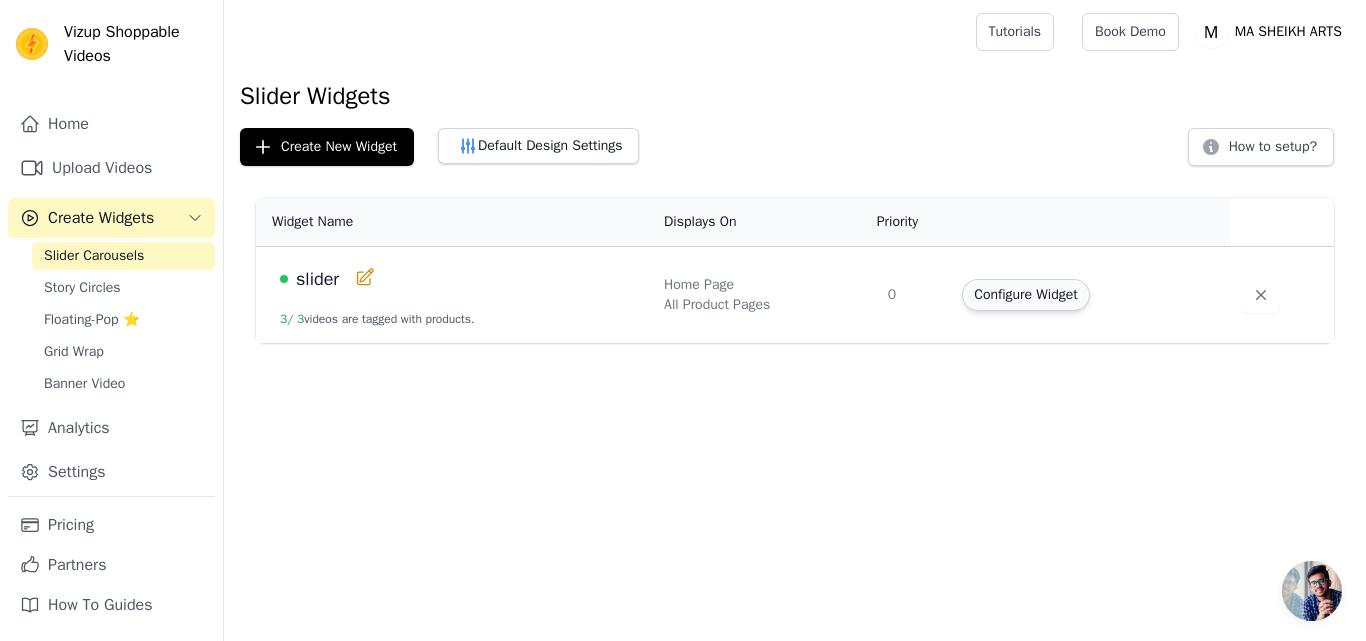 click on "Configure Widget" at bounding box center (1025, 295) 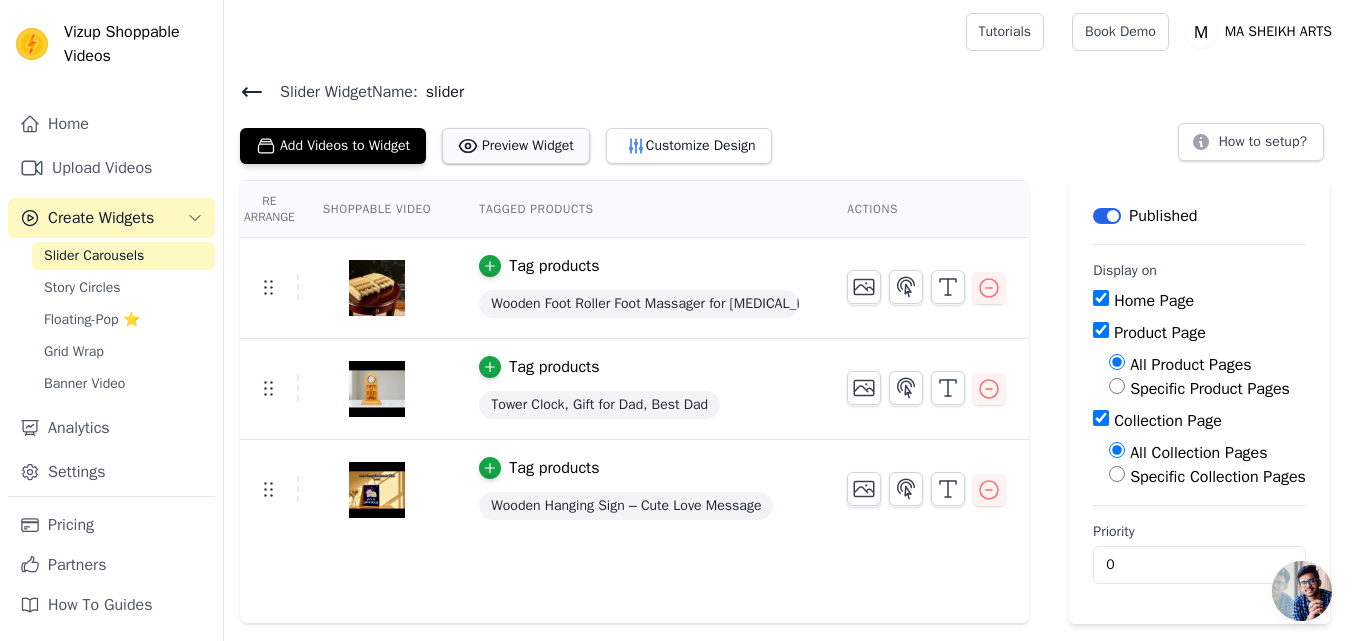 click on "Preview Widget" at bounding box center (516, 146) 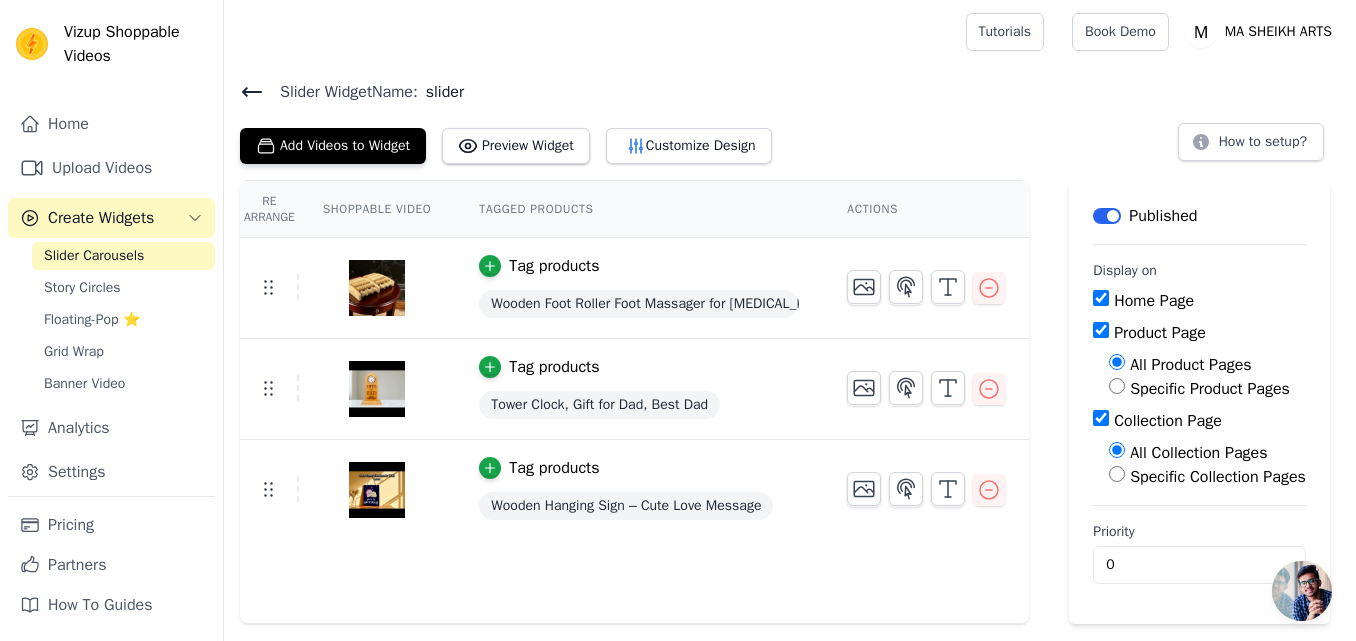 click 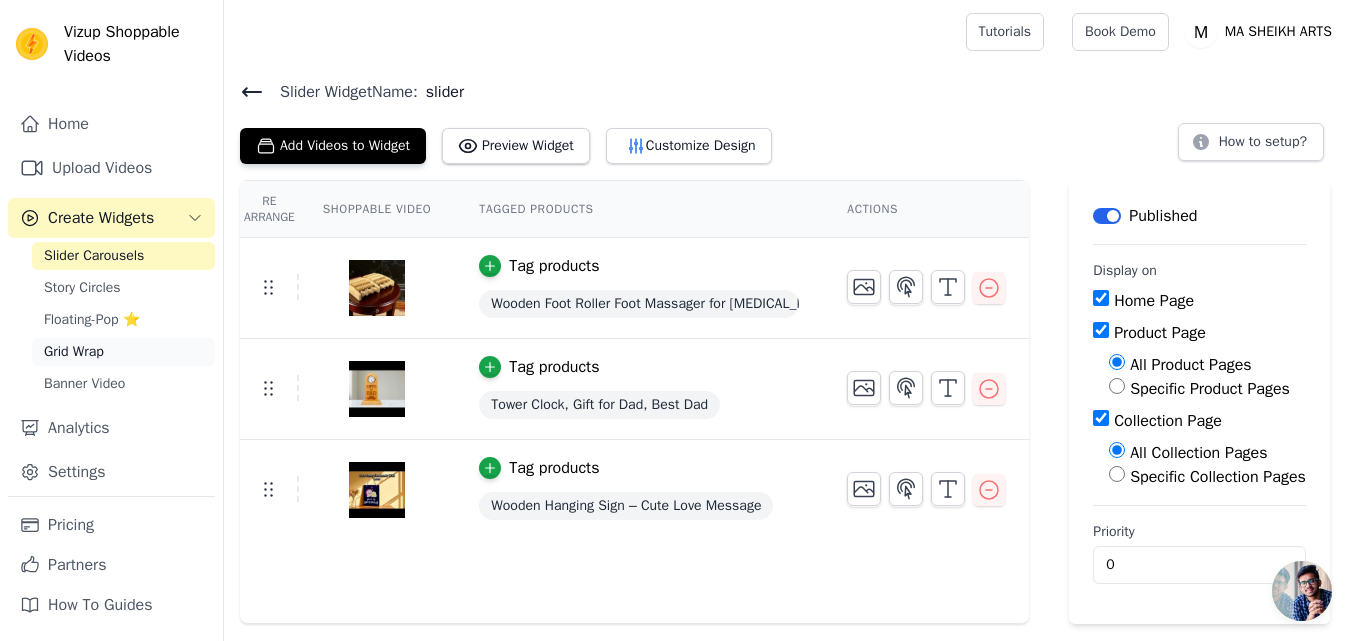 scroll, scrollTop: 7, scrollLeft: 0, axis: vertical 